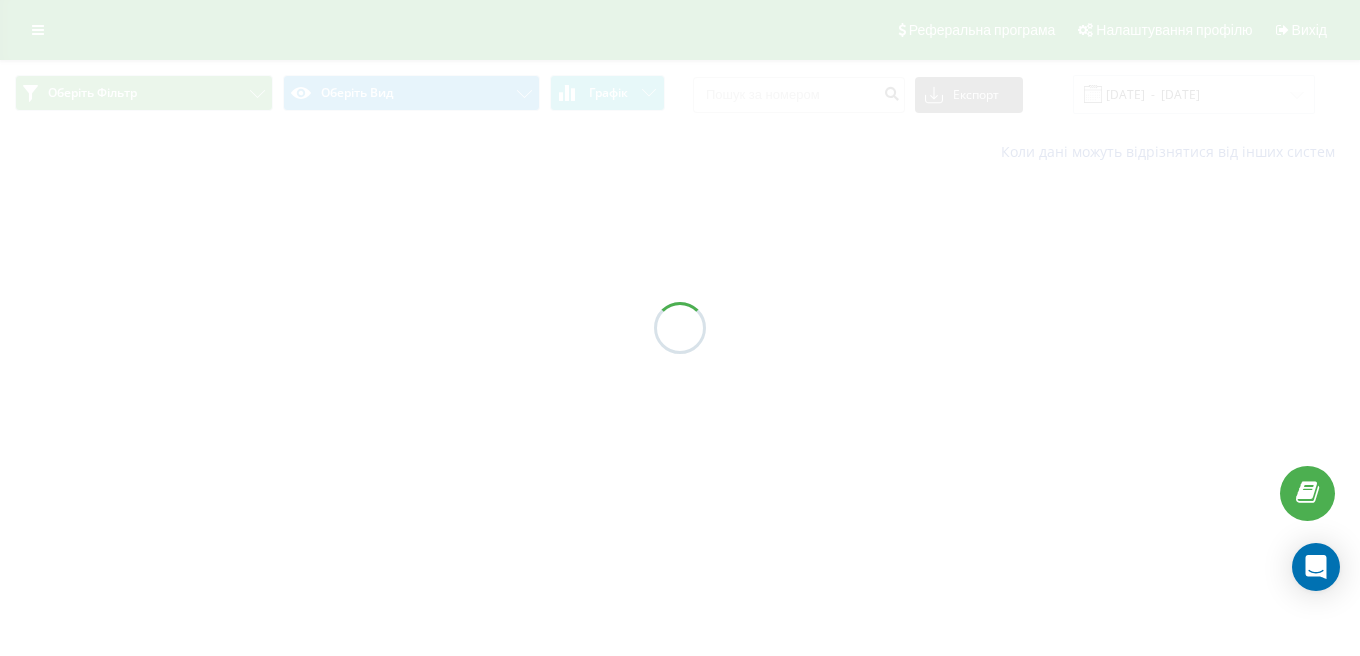 scroll, scrollTop: 0, scrollLeft: 0, axis: both 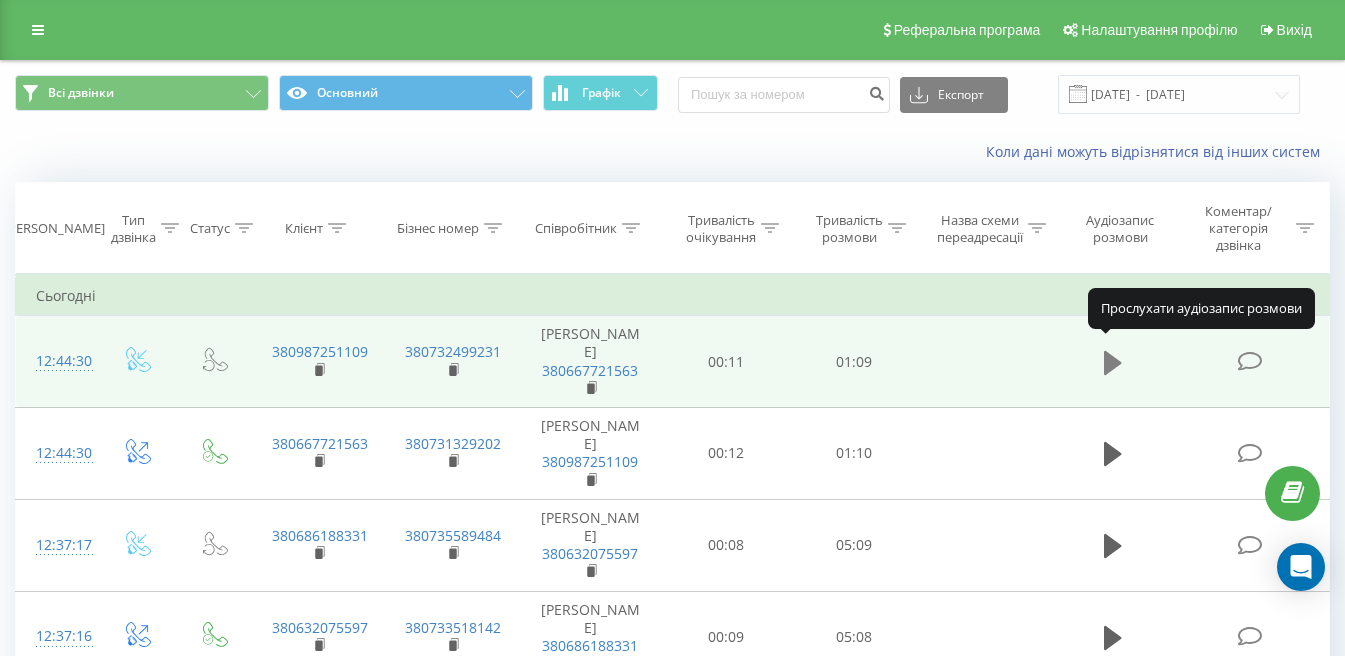 click 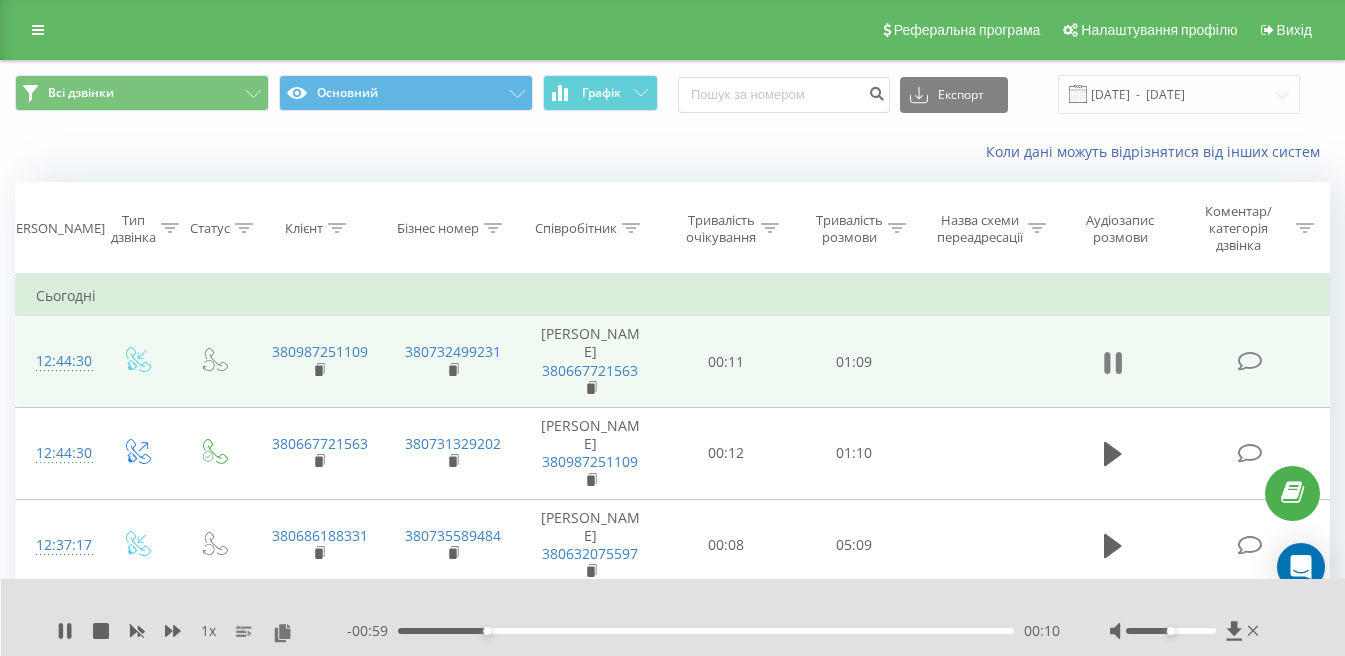 click 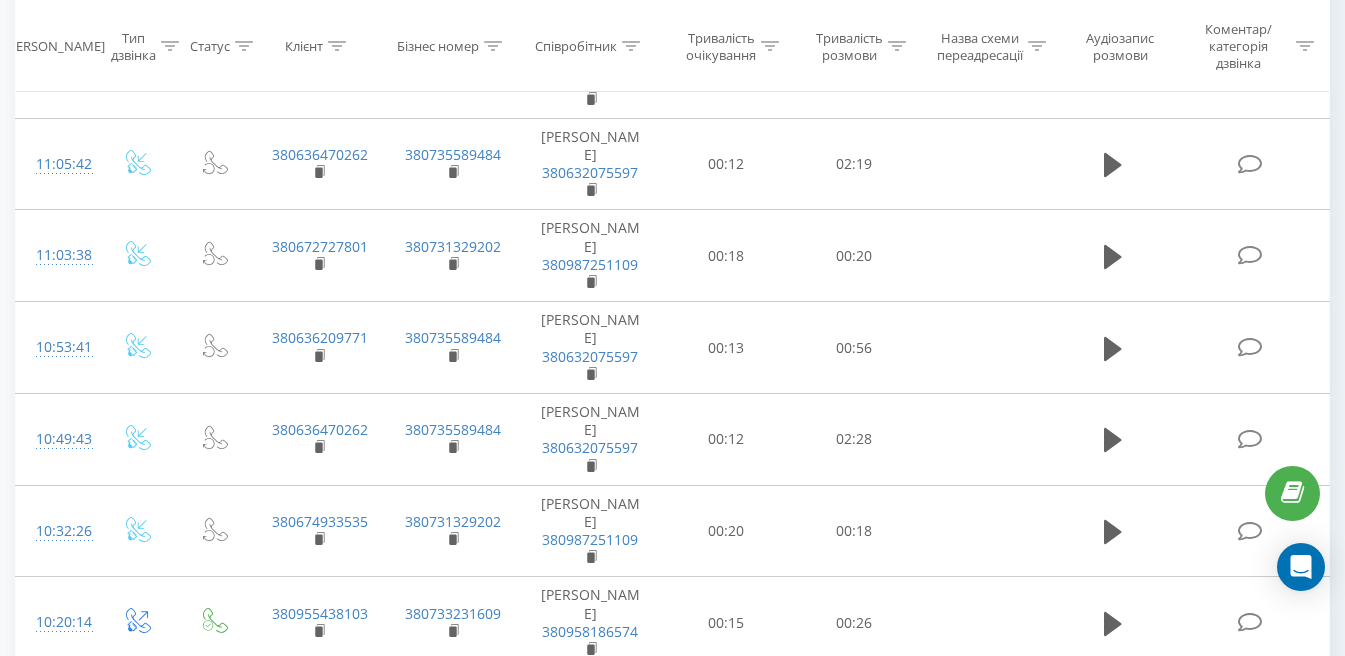 scroll, scrollTop: 1654, scrollLeft: 0, axis: vertical 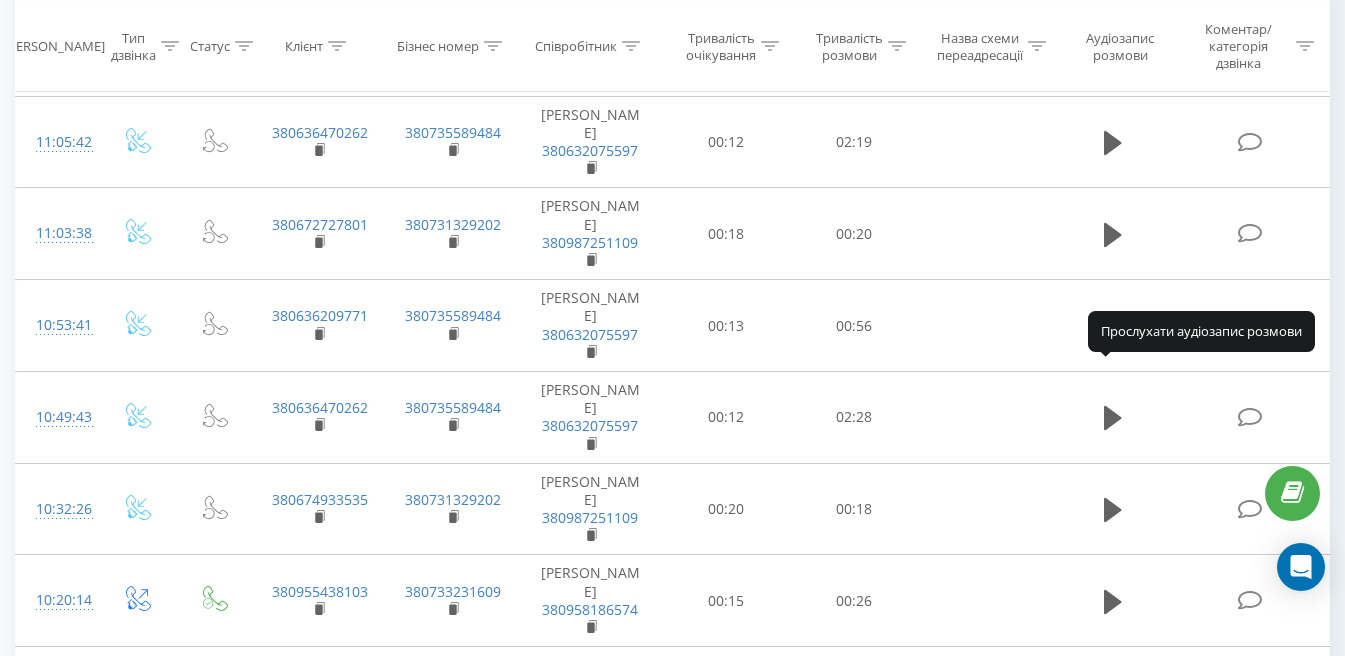 click 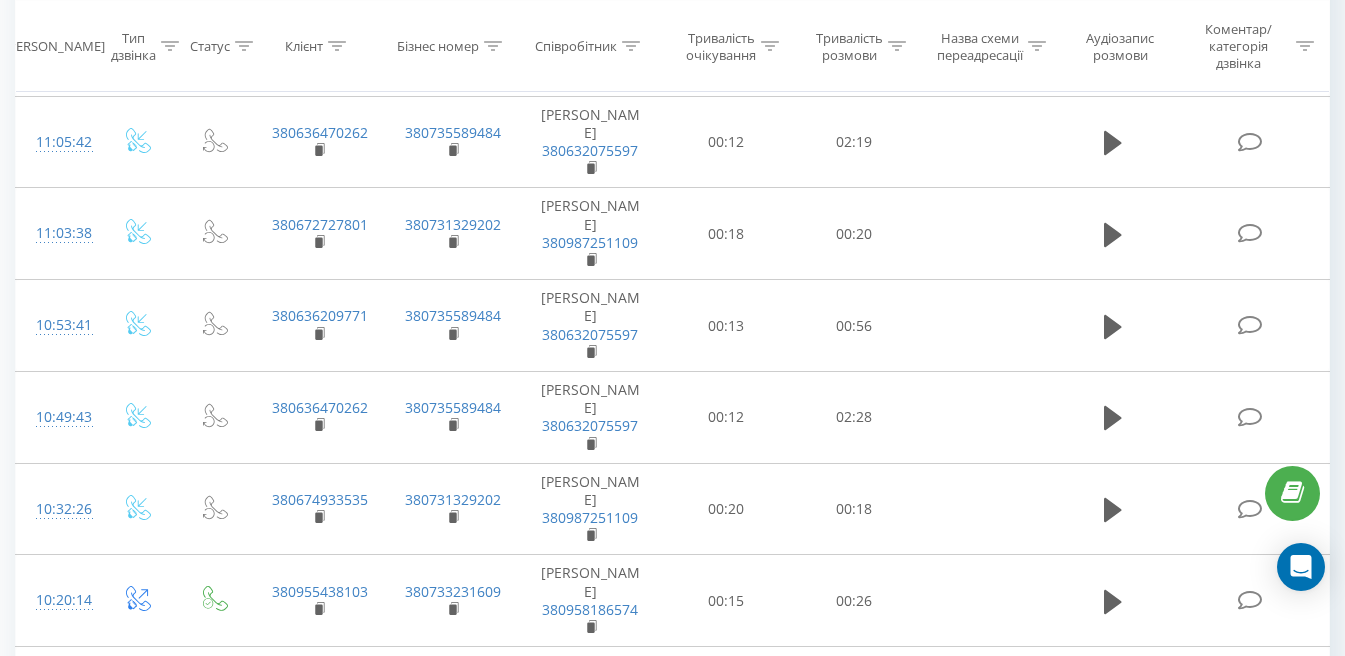drag, startPoint x: 381, startPoint y: 372, endPoint x: 290, endPoint y: 366, distance: 91.197586 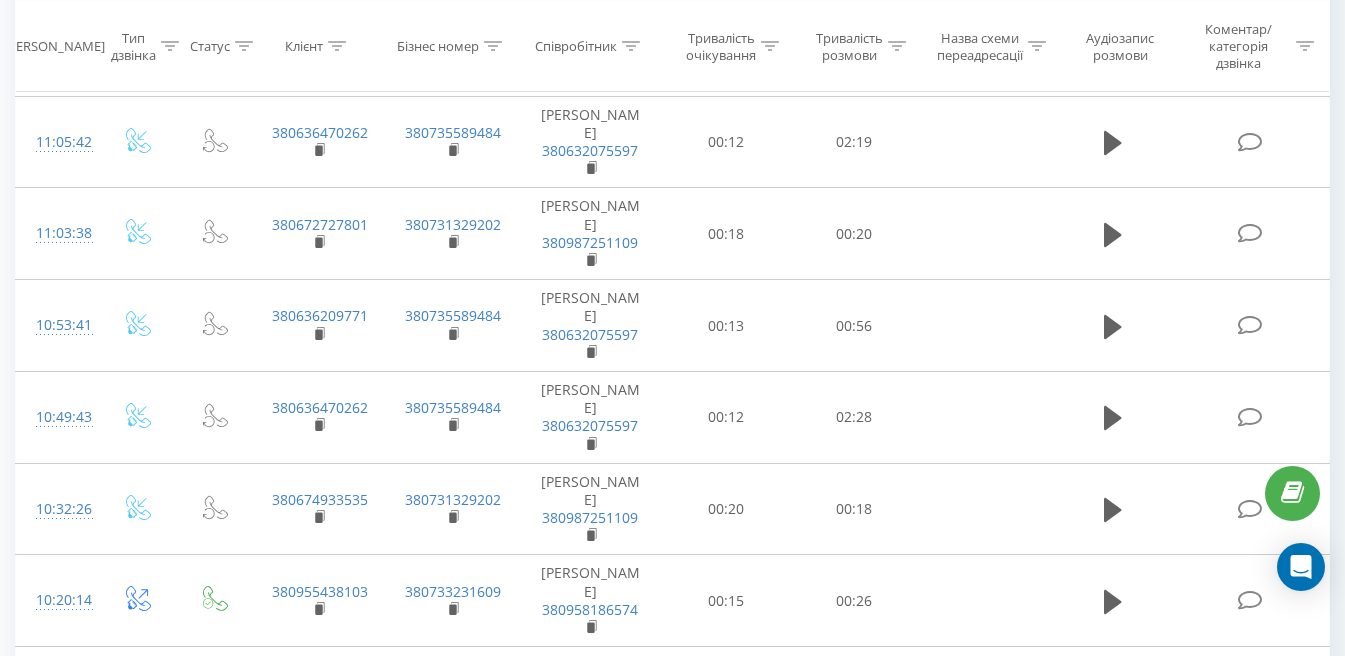 copy on "0636470262" 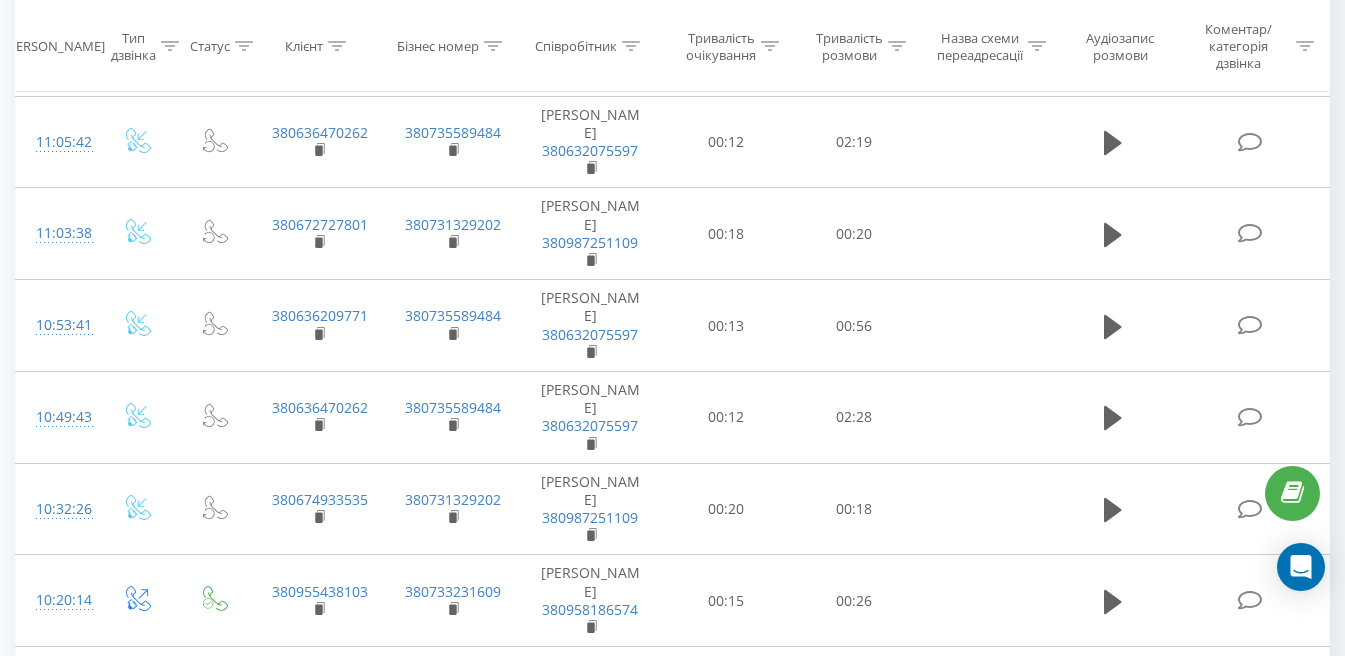 click on "2" at bounding box center (1033, 1026) 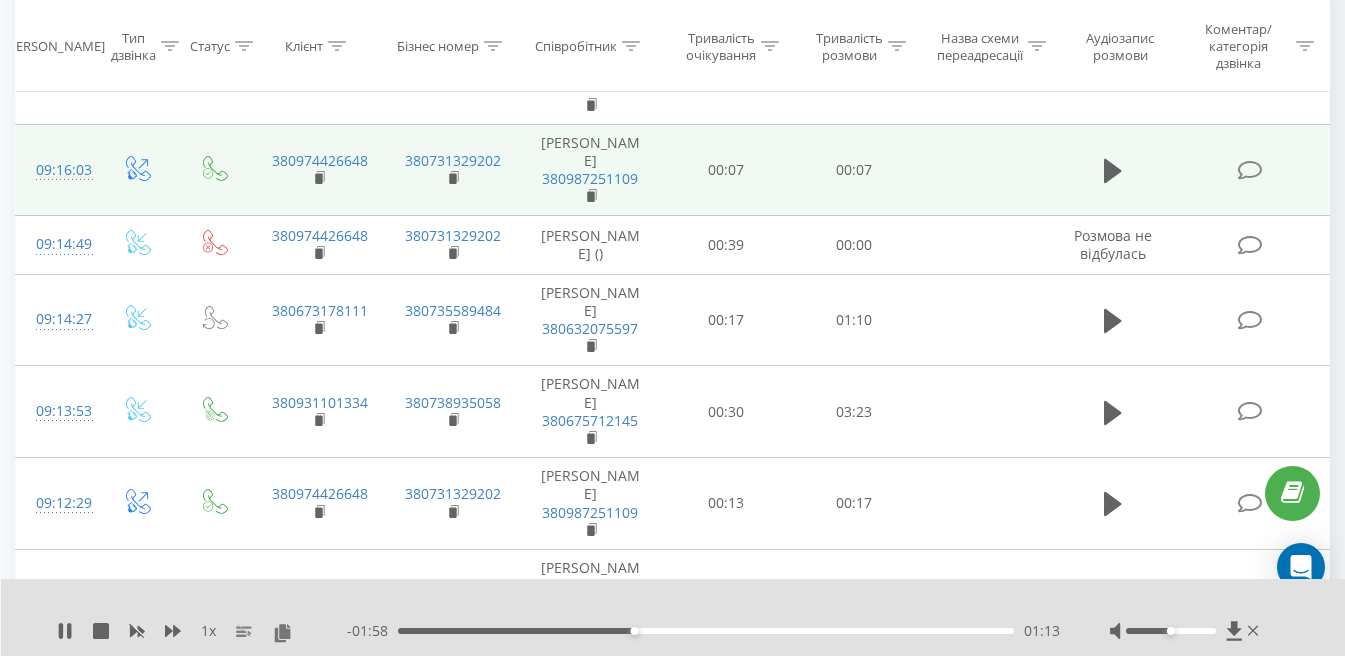 scroll, scrollTop: 532, scrollLeft: 0, axis: vertical 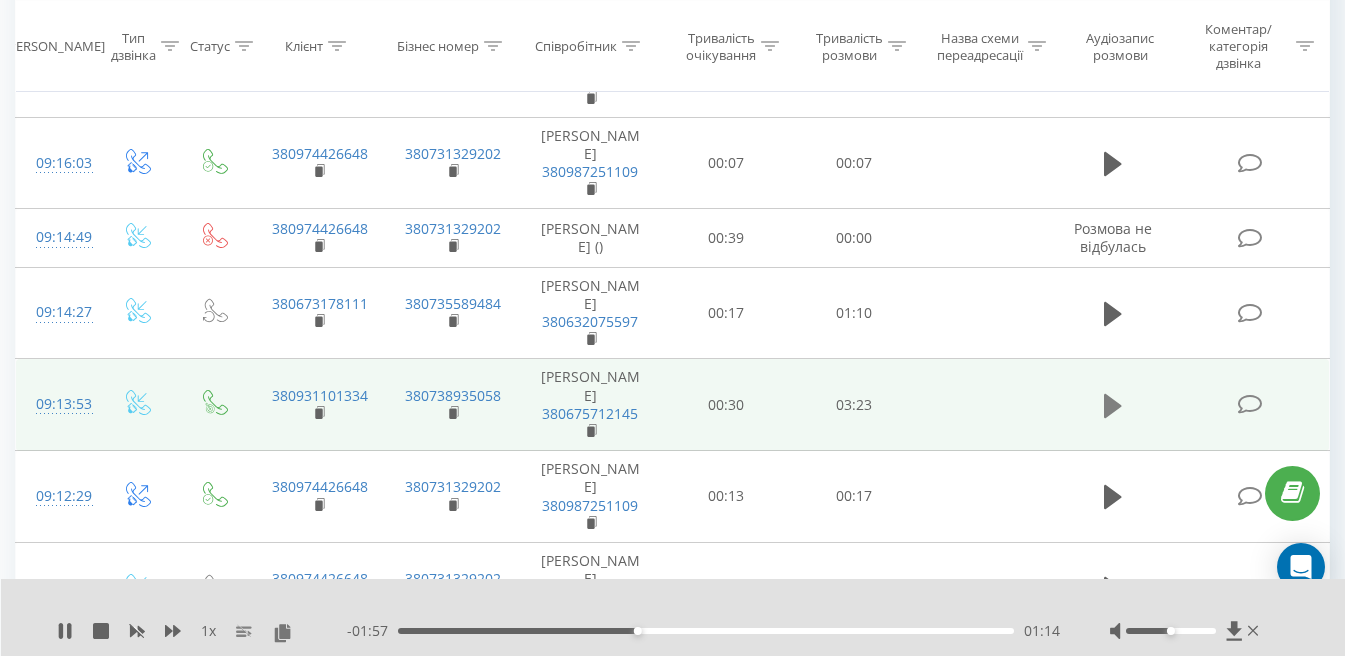 click 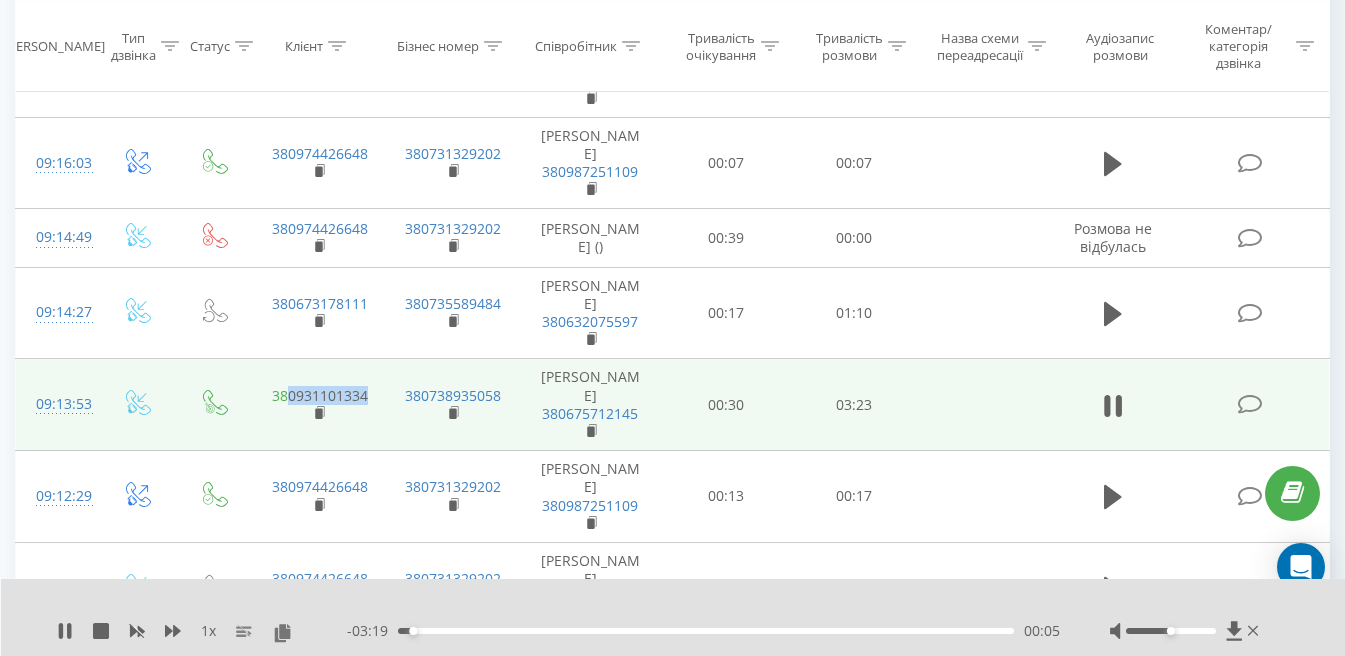 drag, startPoint x: 378, startPoint y: 299, endPoint x: 289, endPoint y: 295, distance: 89.08984 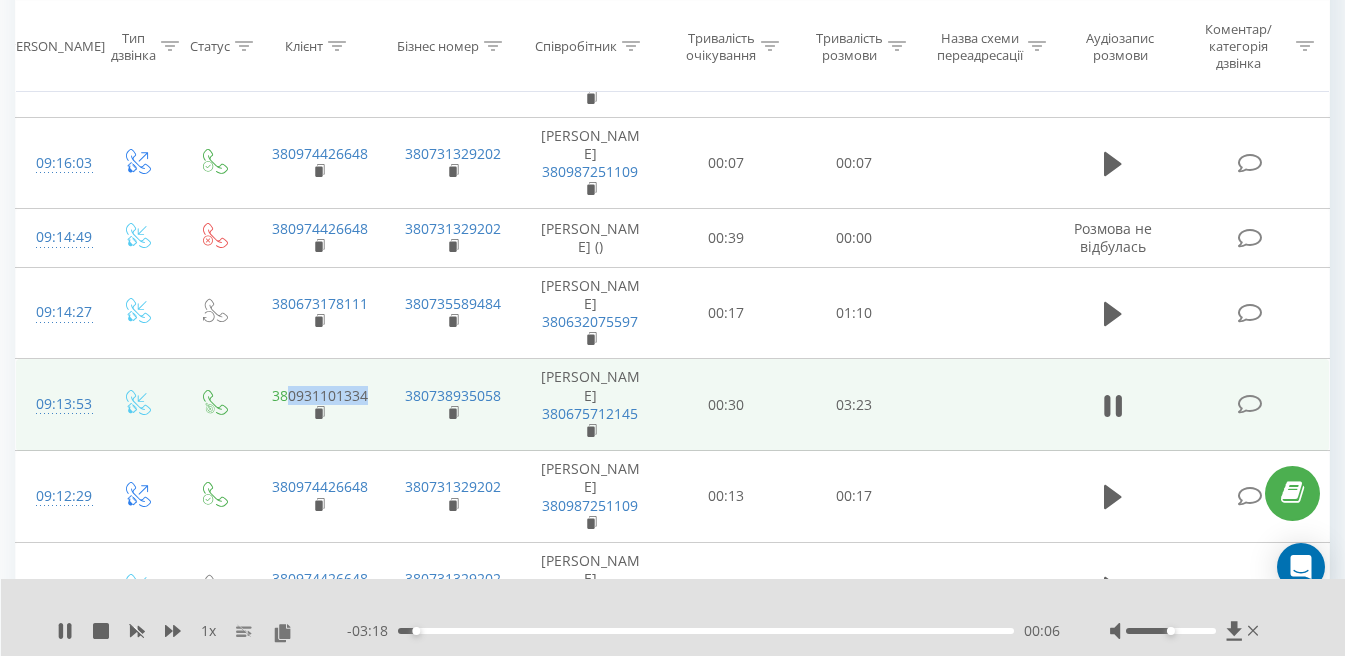 drag, startPoint x: 289, startPoint y: 295, endPoint x: 304, endPoint y: 298, distance: 15.297058 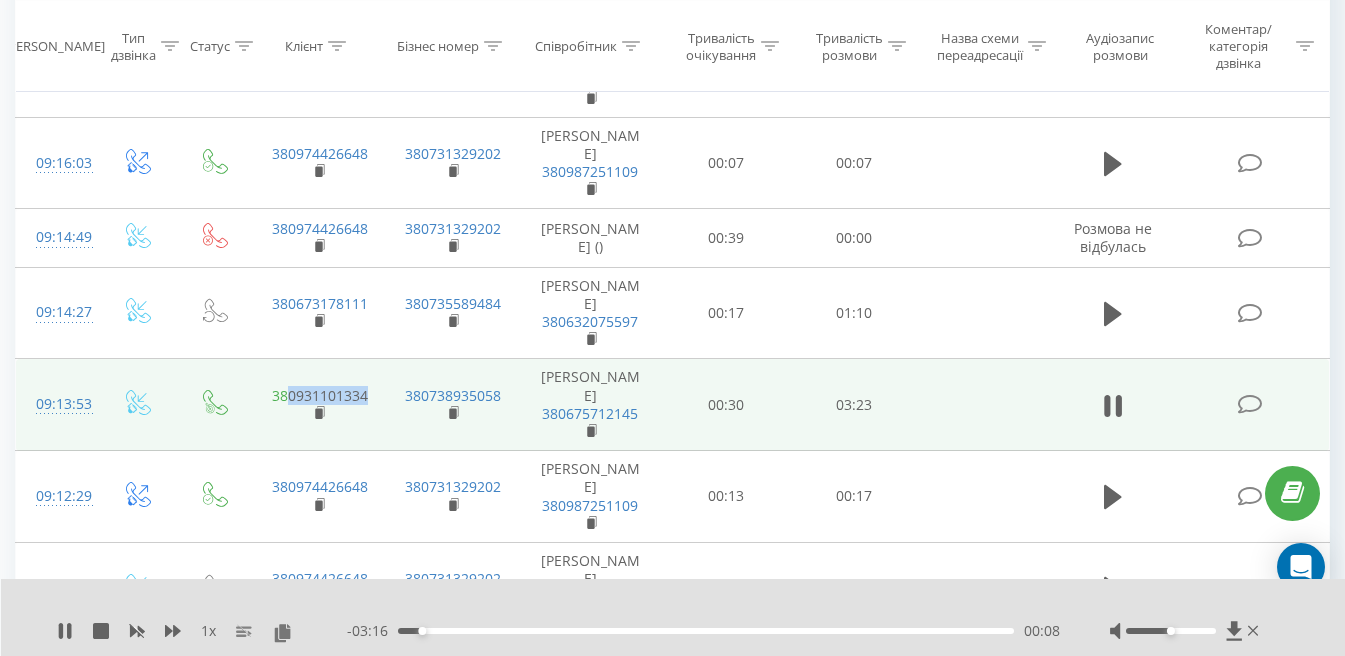 copy on "0931101334" 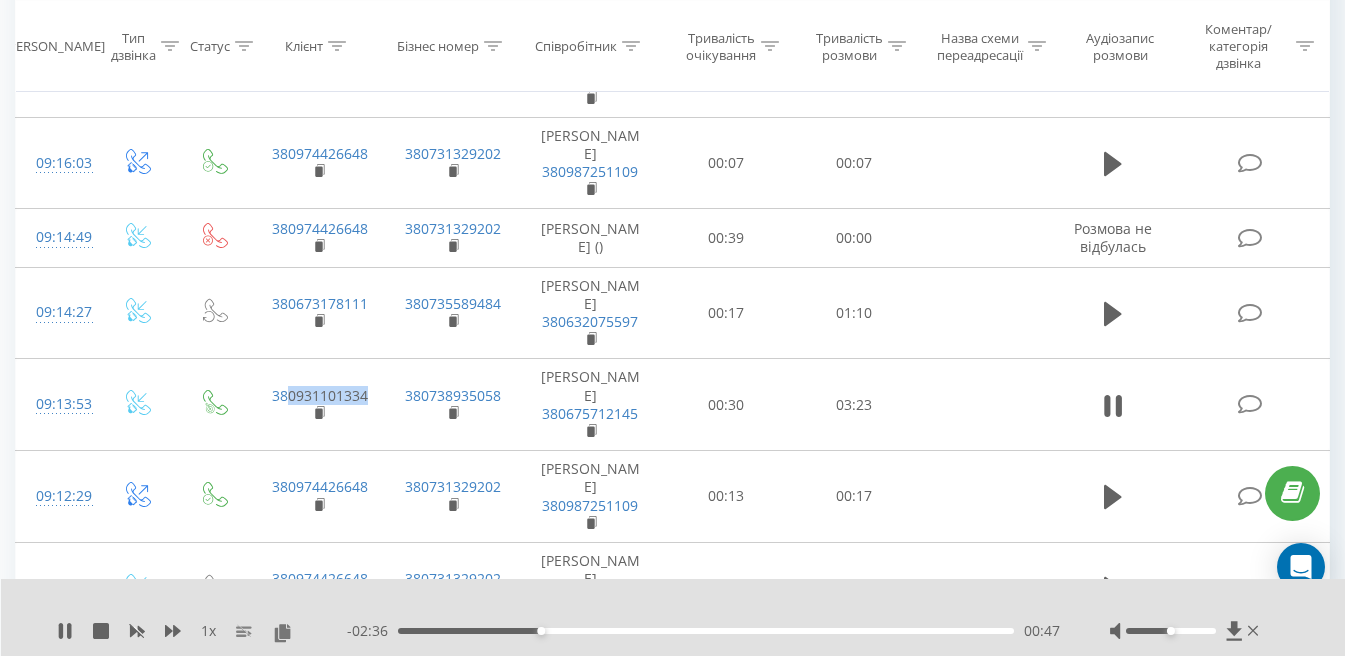 click on "00:47" at bounding box center (706, 631) 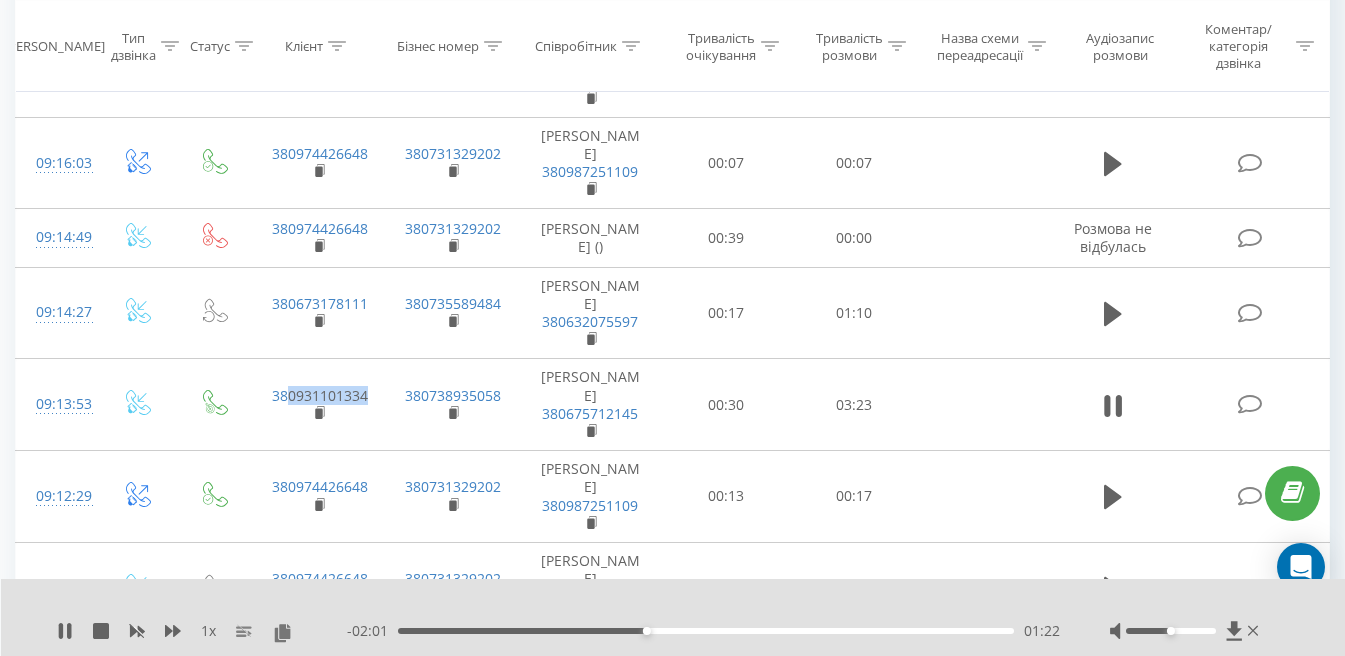 click on "01:22" at bounding box center (706, 631) 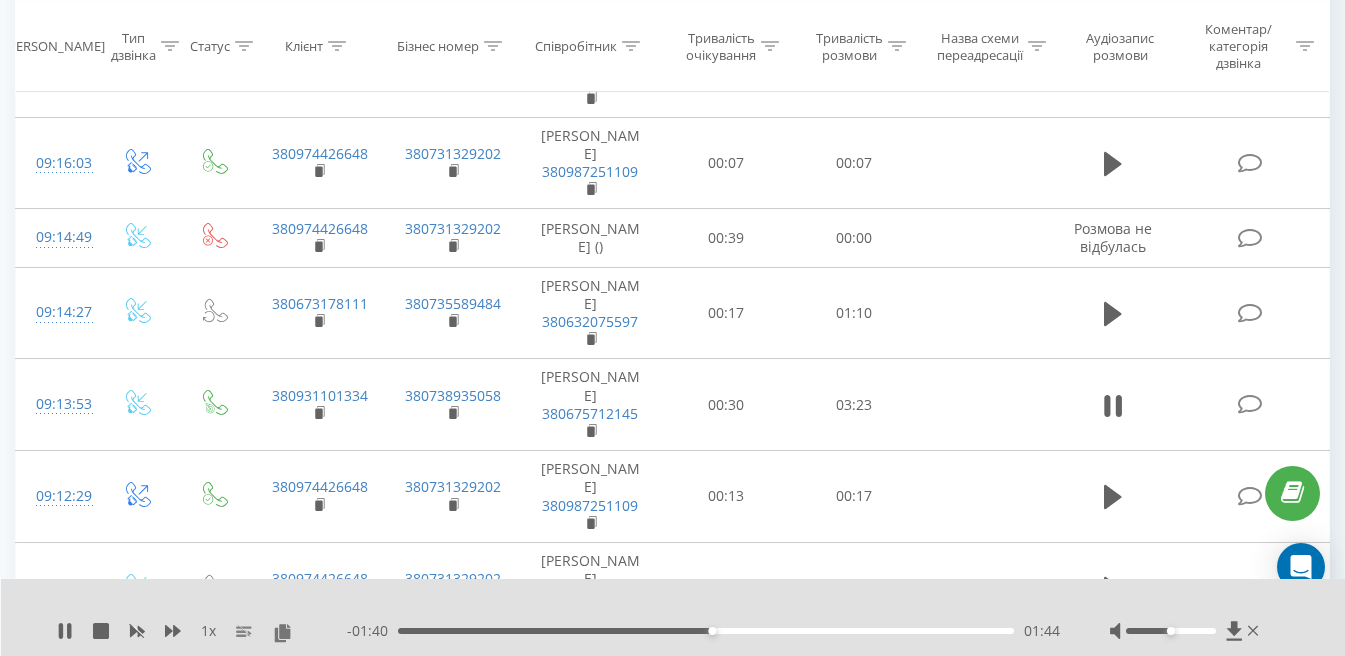 click on "- 01:40 01:44   01:44" at bounding box center (703, 631) 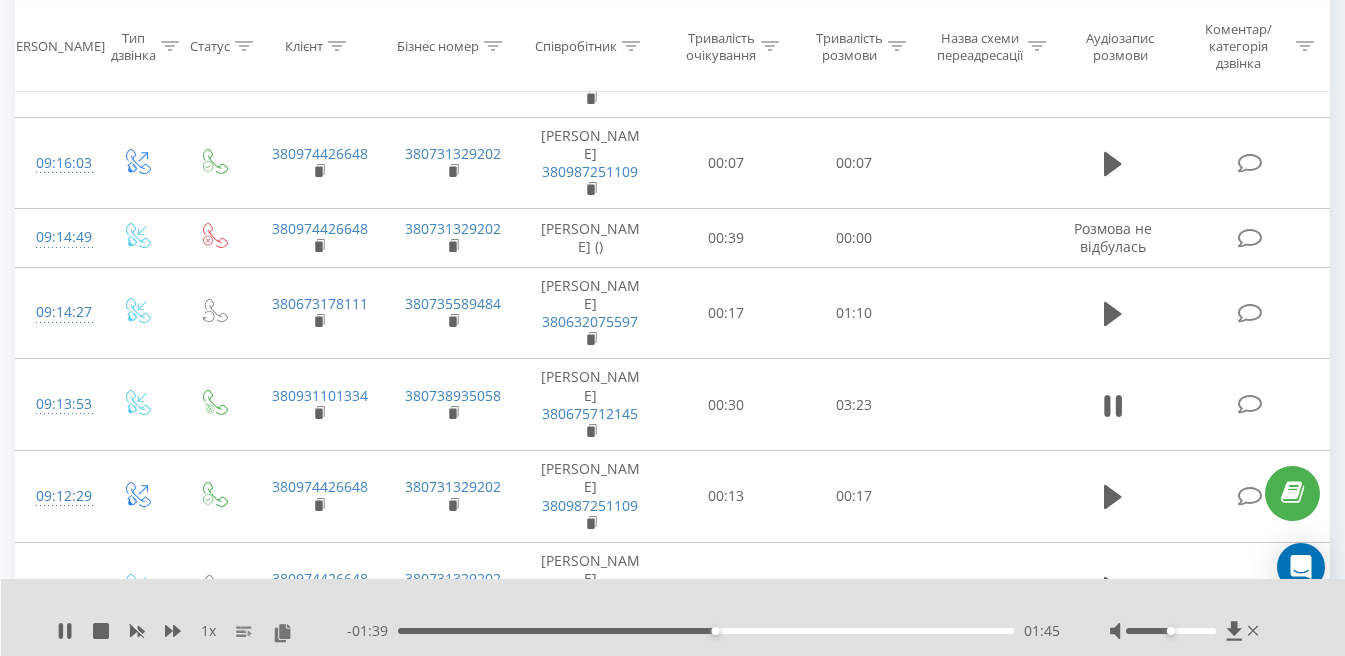 click on "01:45" at bounding box center (706, 631) 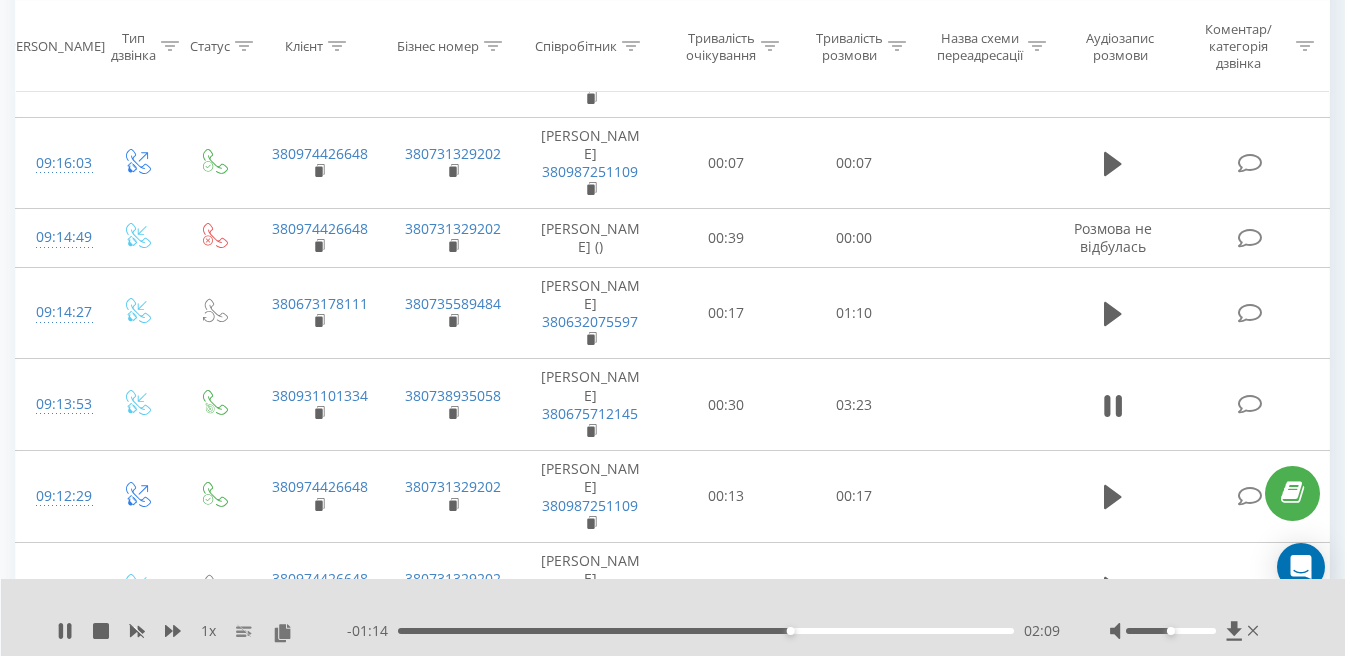 click on "02:09" at bounding box center (706, 631) 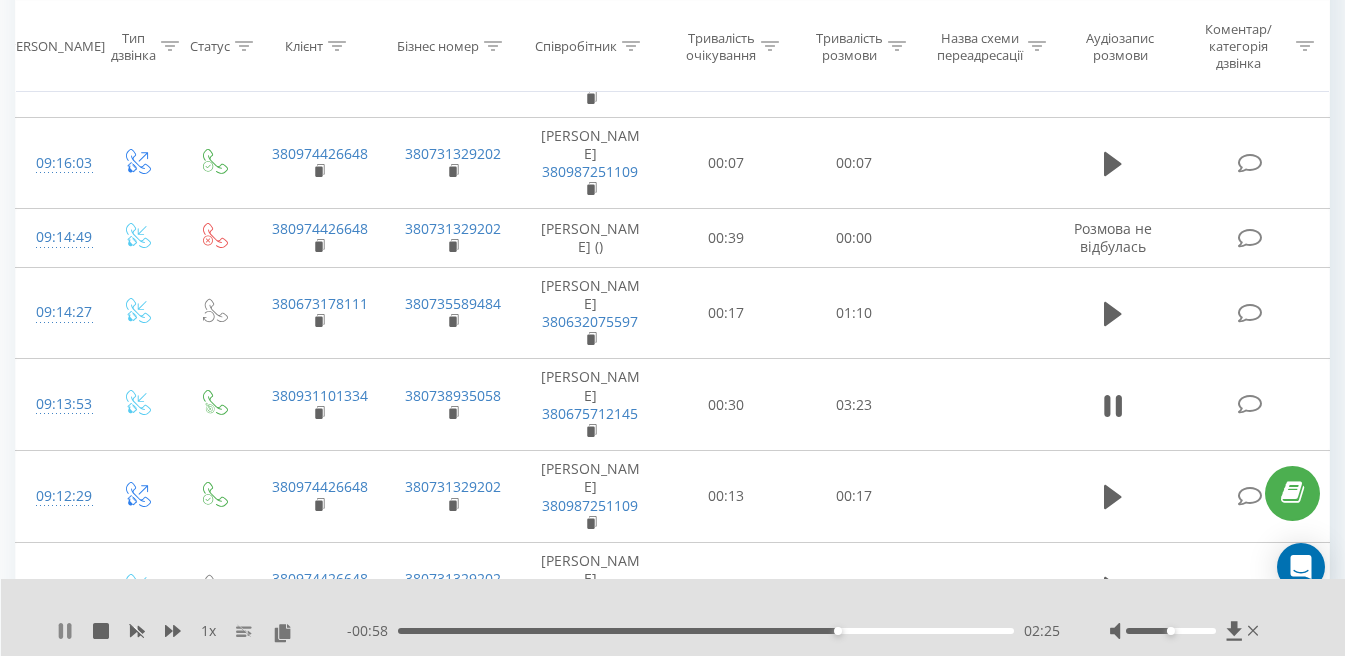 click 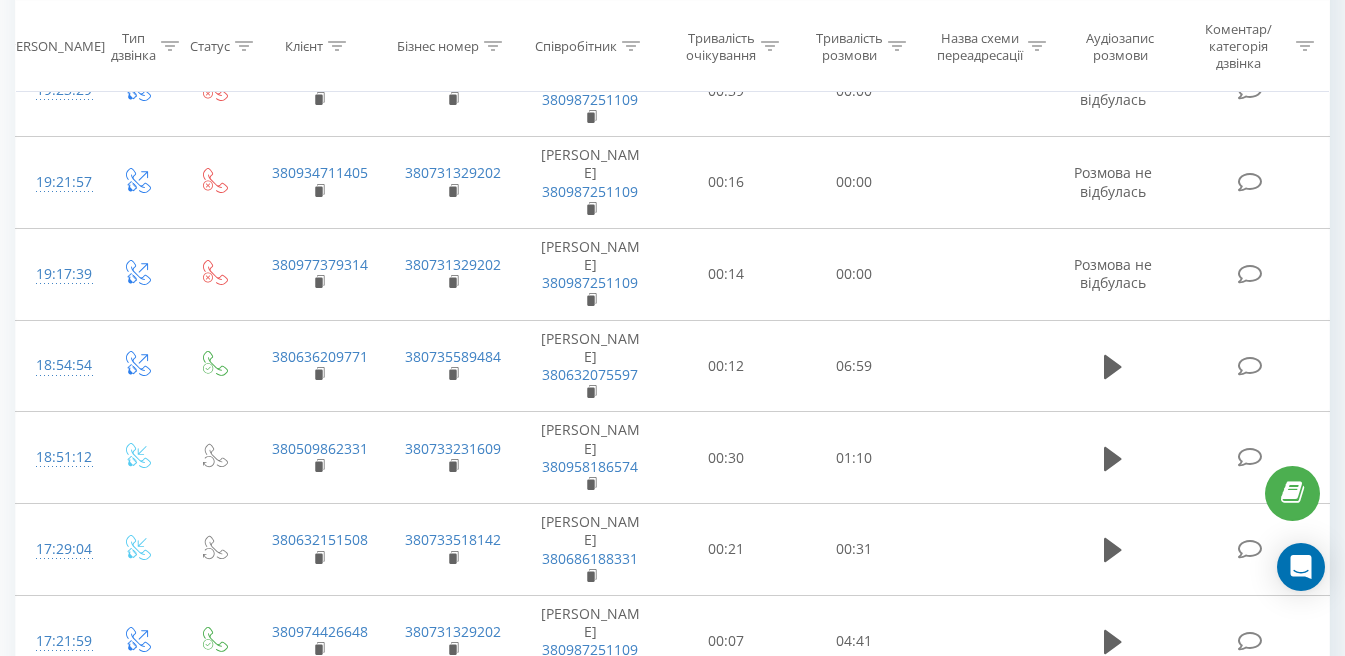 scroll, scrollTop: 1679, scrollLeft: 0, axis: vertical 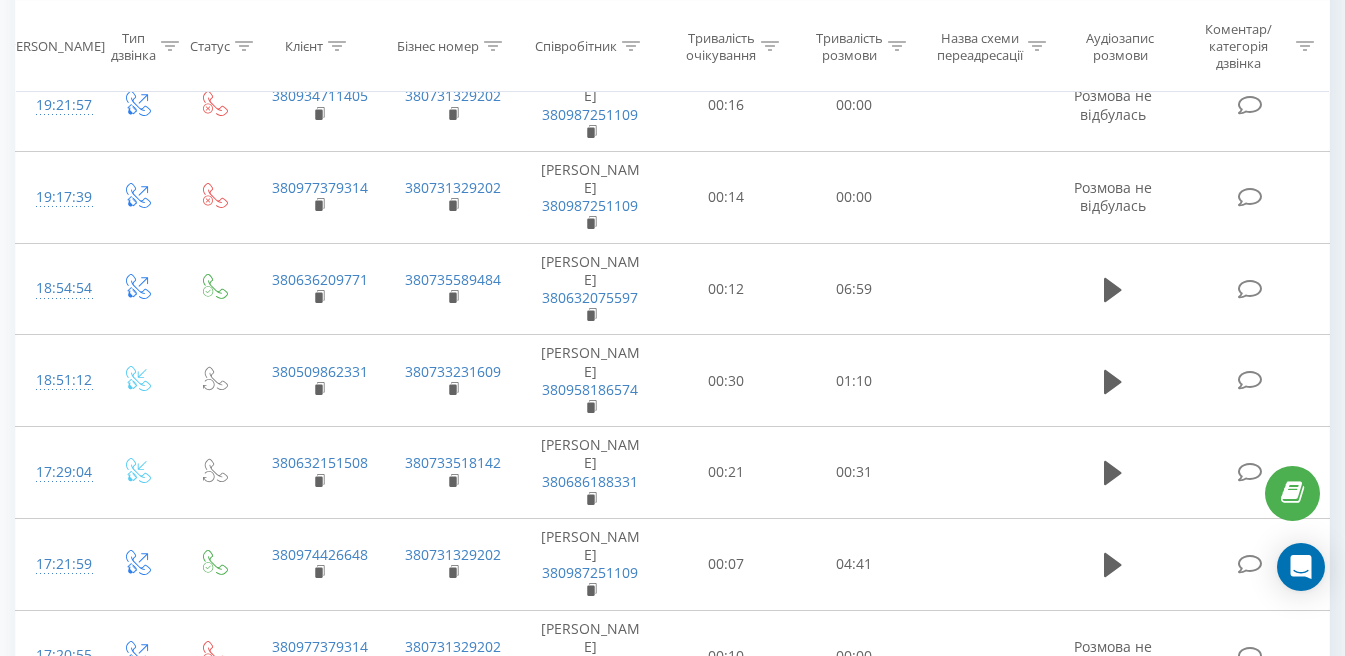 click on "3" at bounding box center [1063, 1008] 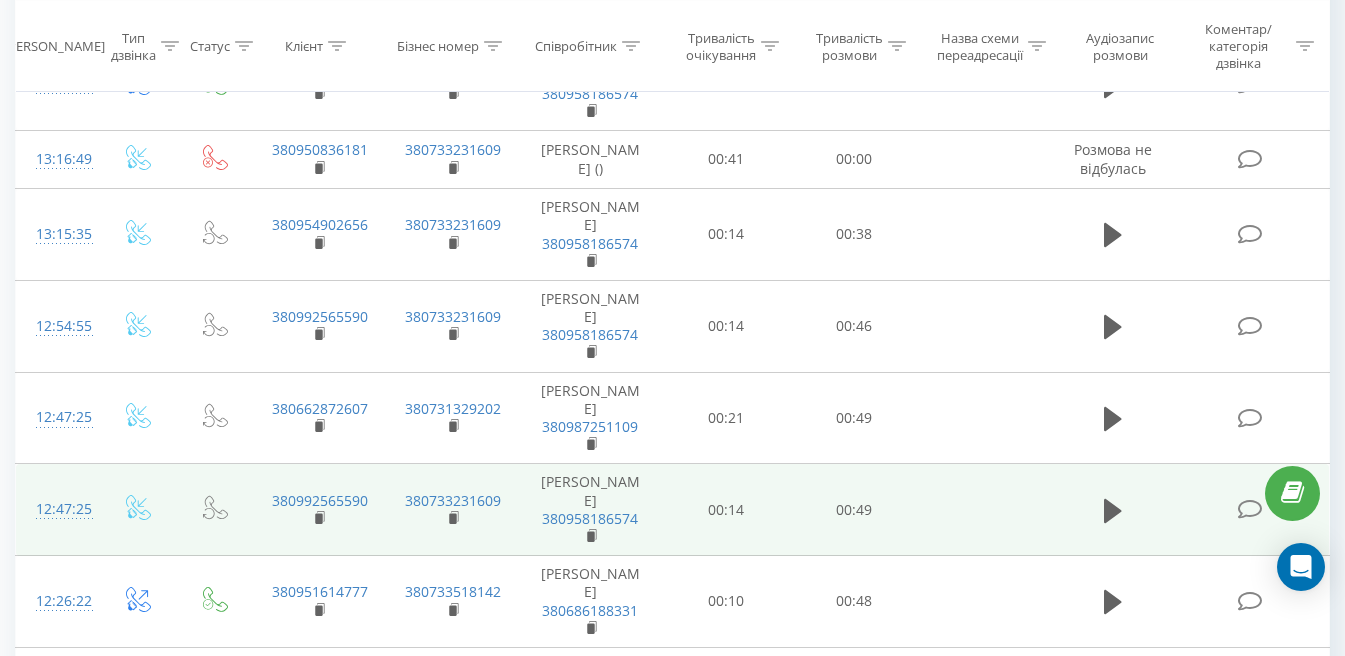 scroll, scrollTop: 1605, scrollLeft: 0, axis: vertical 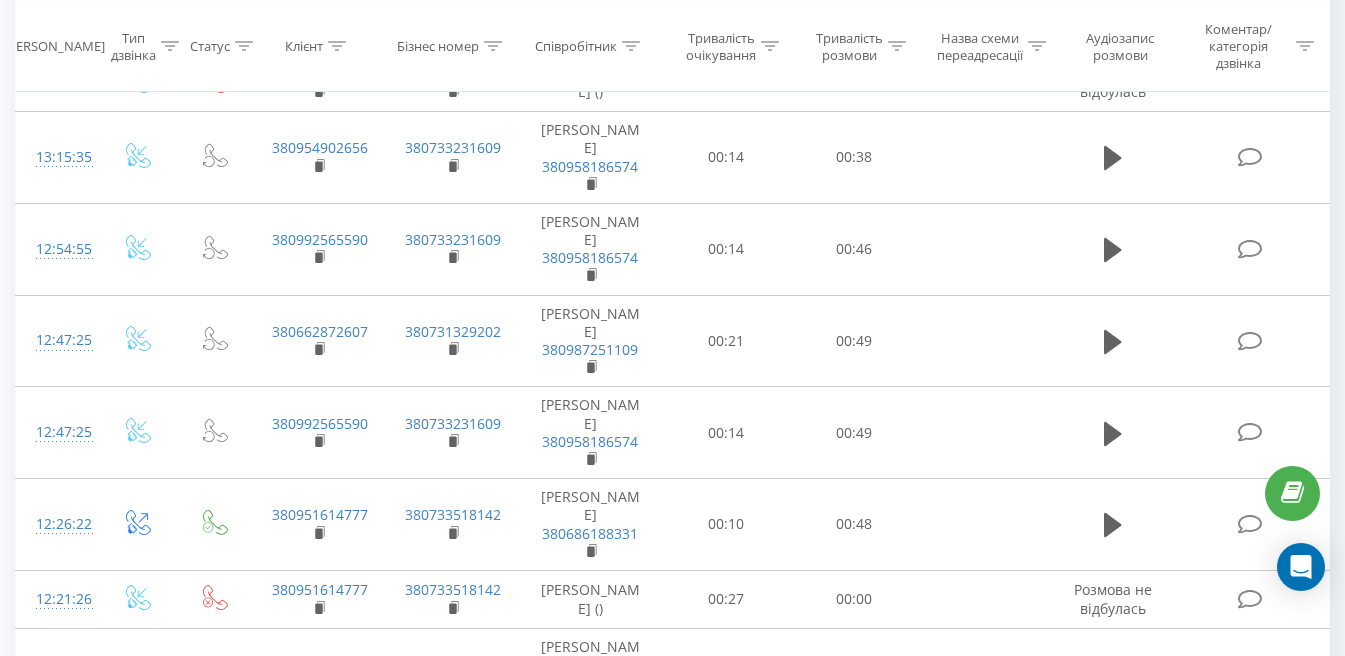 click on "3" at bounding box center [1063, 1026] 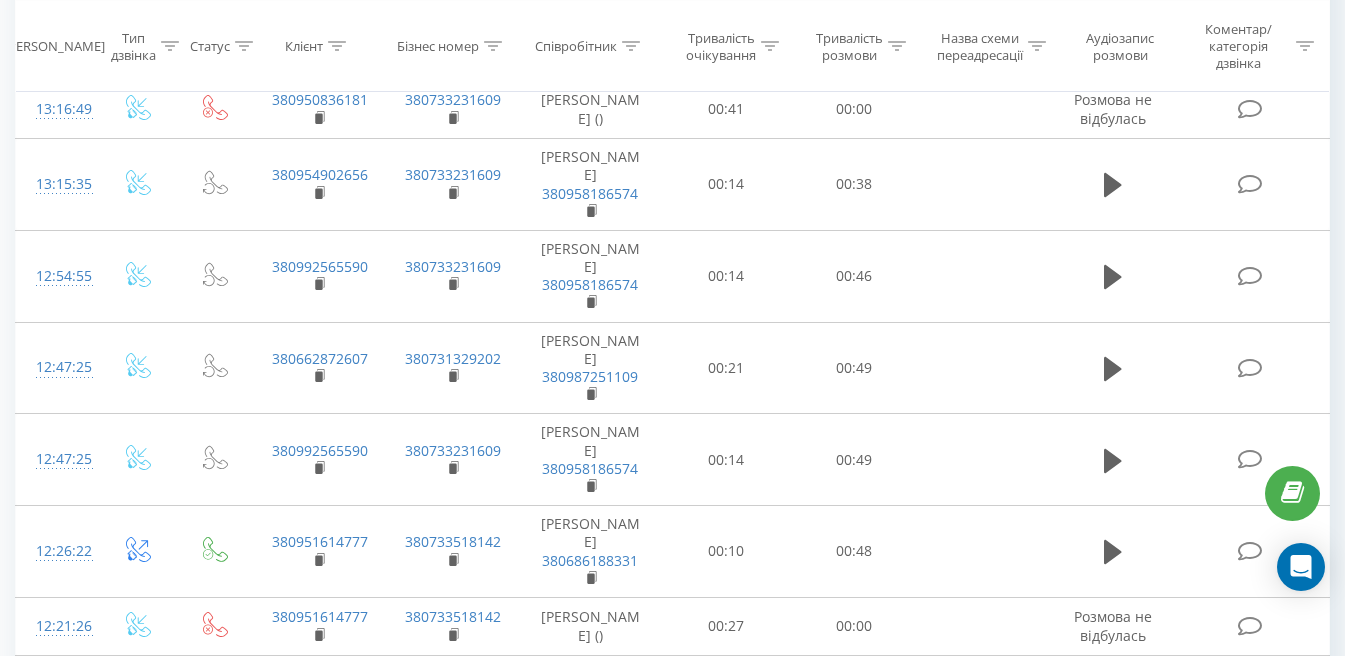scroll, scrollTop: 1605, scrollLeft: 0, axis: vertical 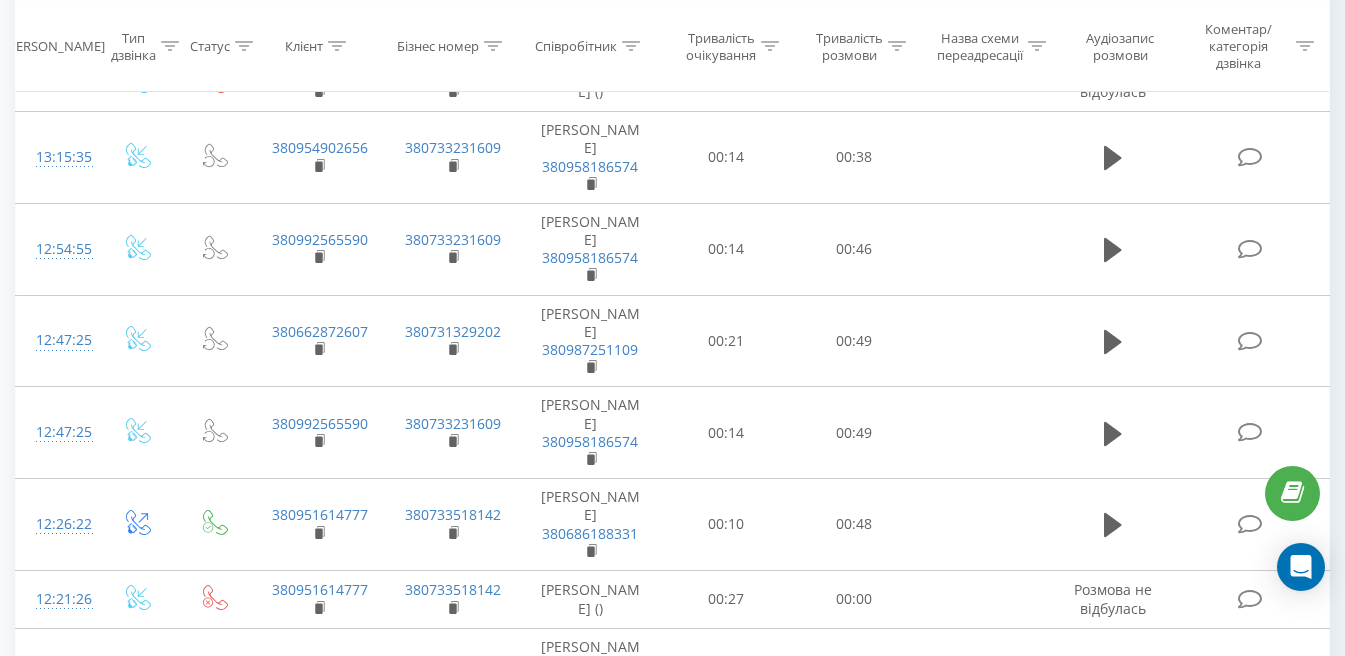 click at bounding box center [1213, 1026] 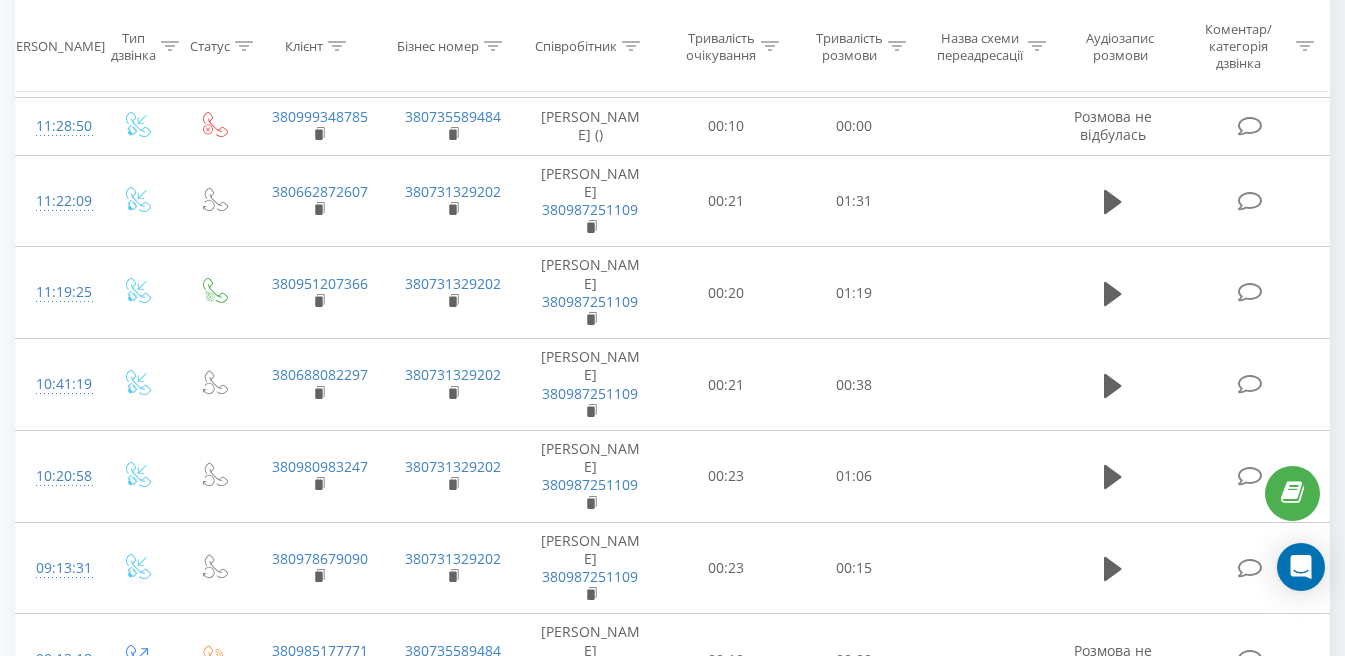 scroll, scrollTop: 1569, scrollLeft: 0, axis: vertical 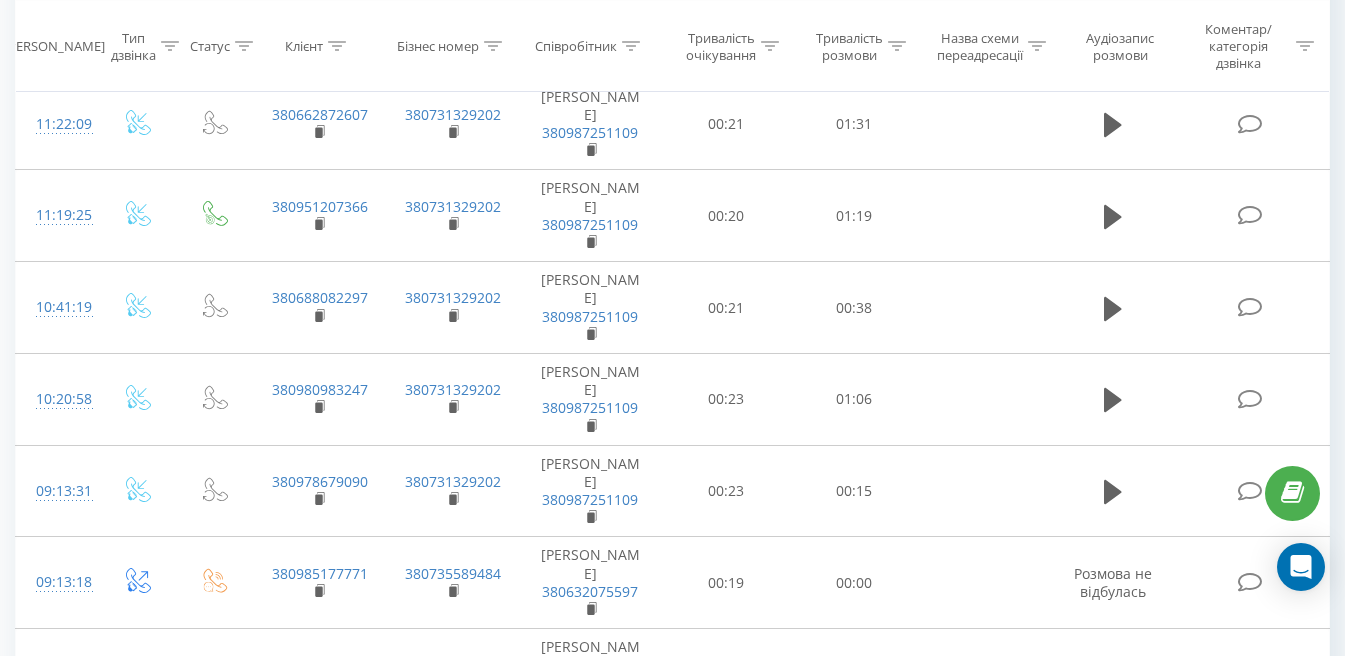 click at bounding box center [1213, 935] 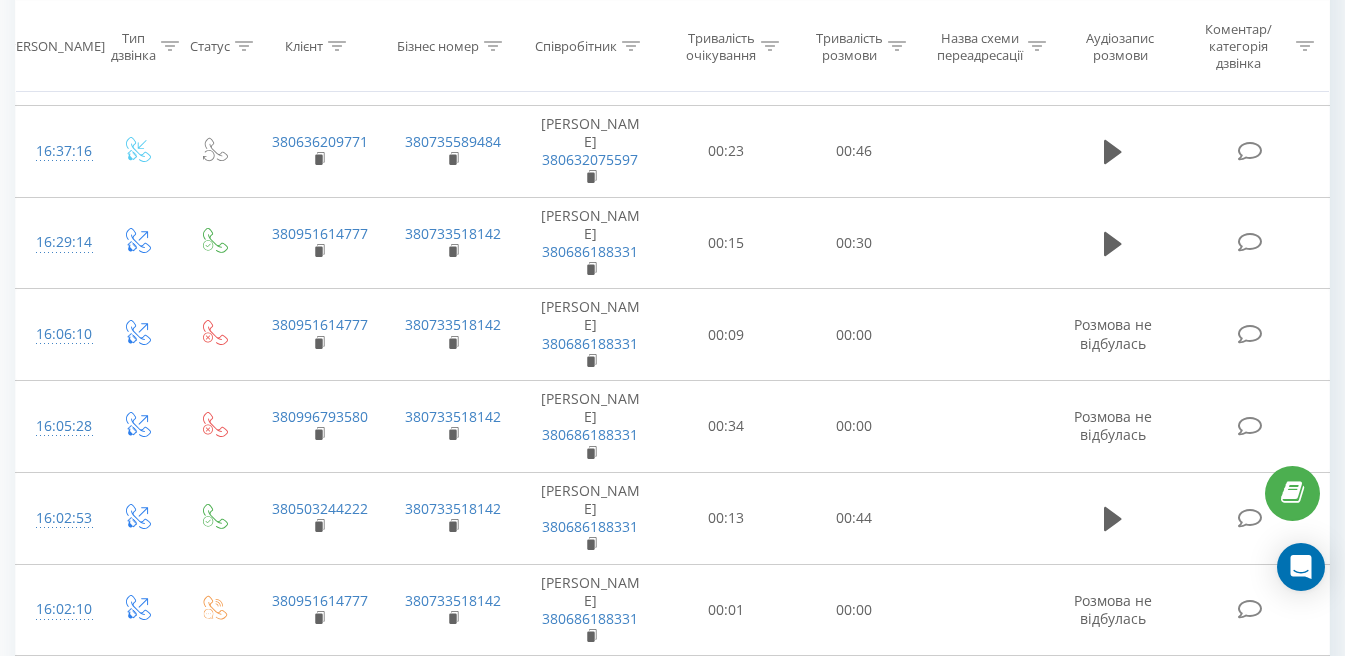 scroll, scrollTop: 1645, scrollLeft: 0, axis: vertical 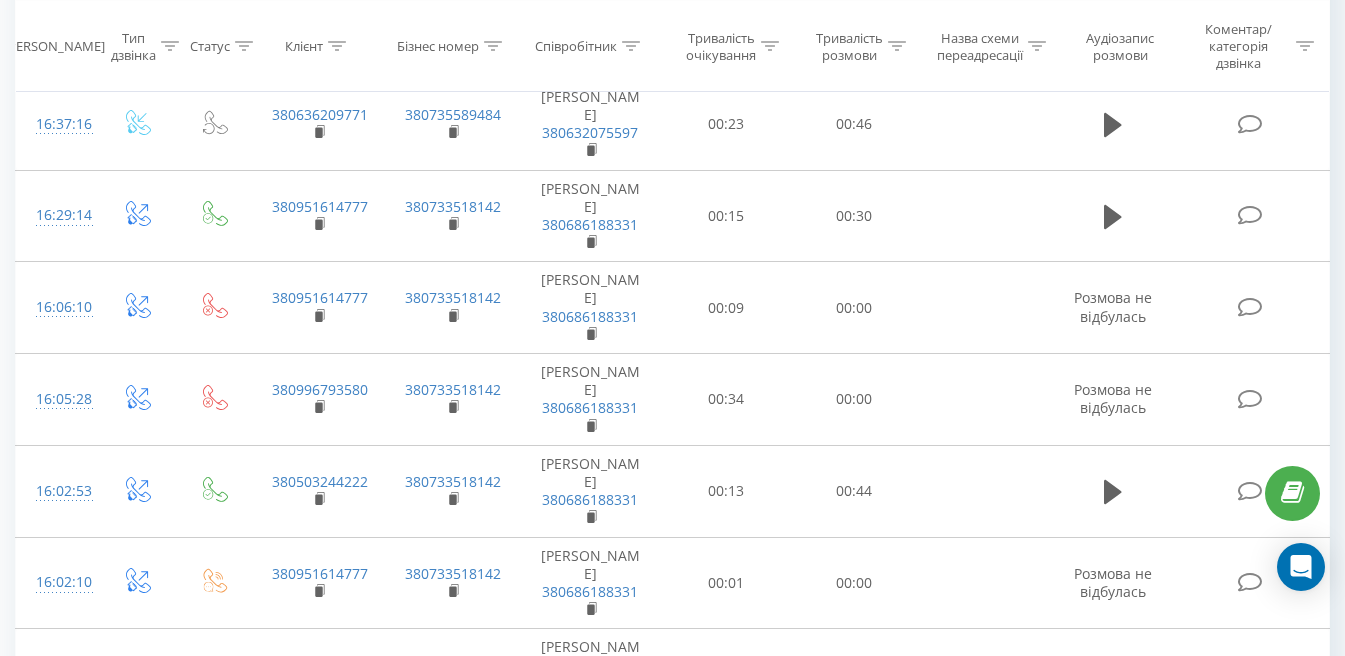 click at bounding box center [1213, 1027] 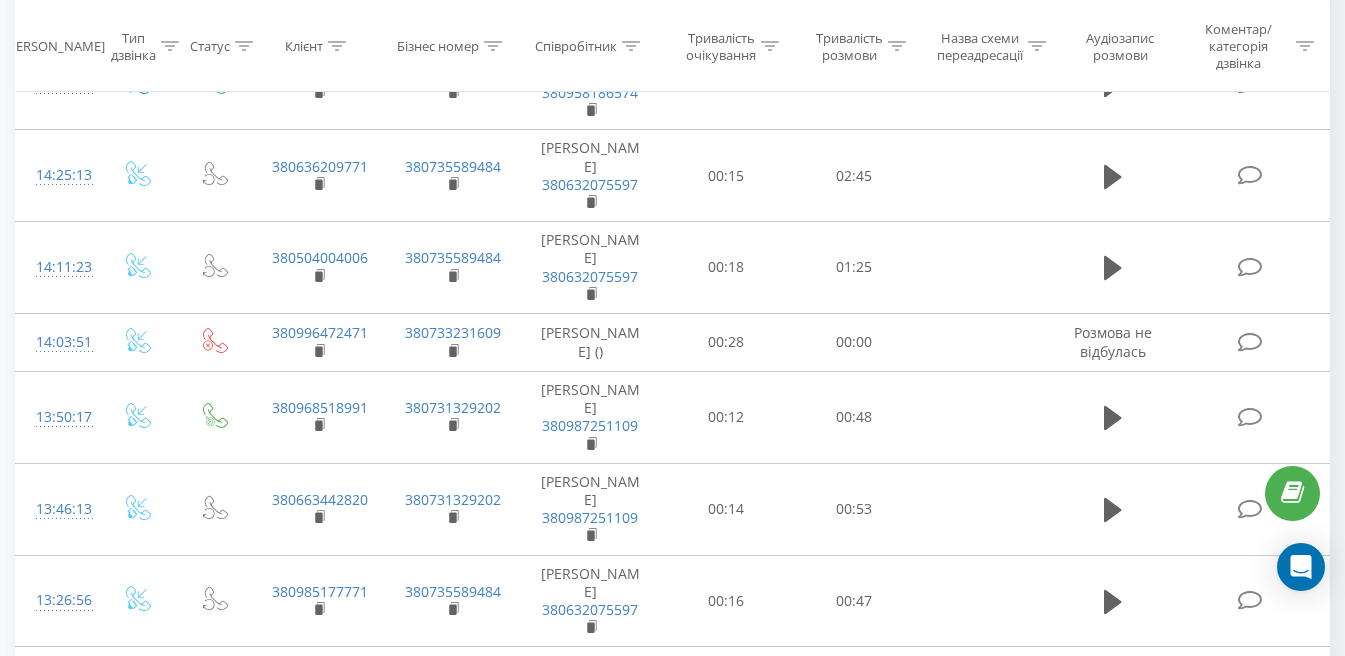 scroll, scrollTop: 1528, scrollLeft: 0, axis: vertical 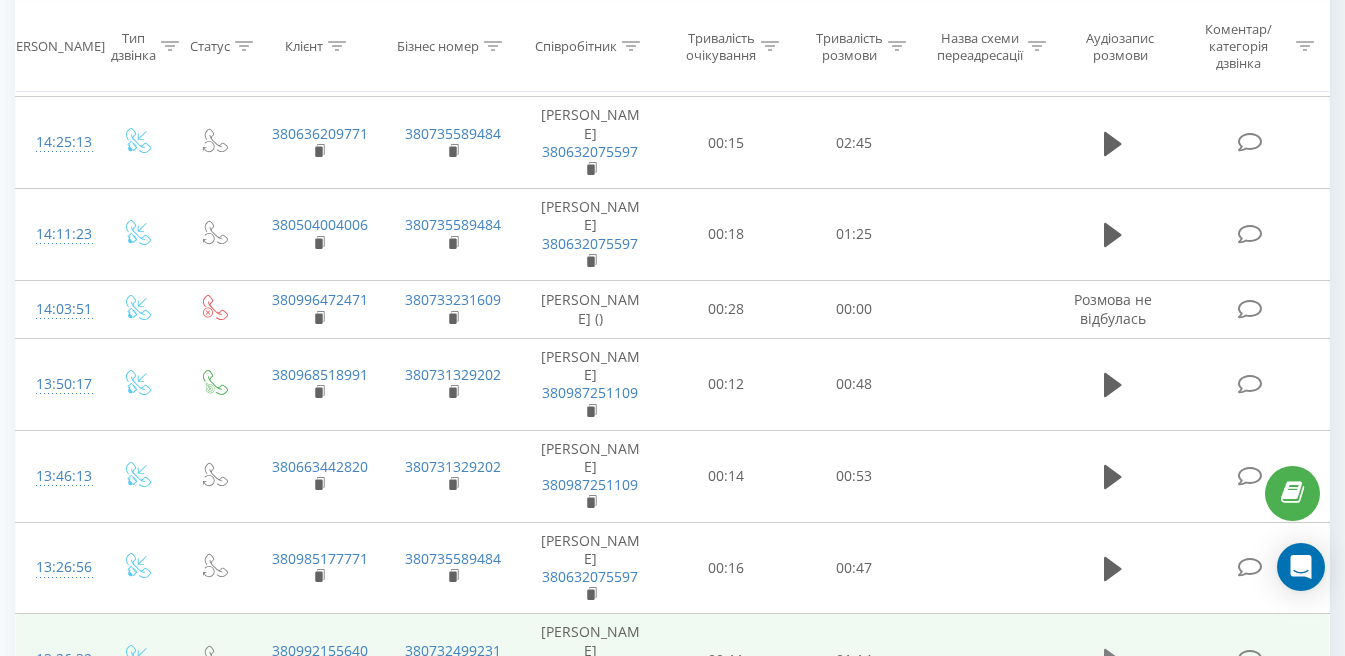 click 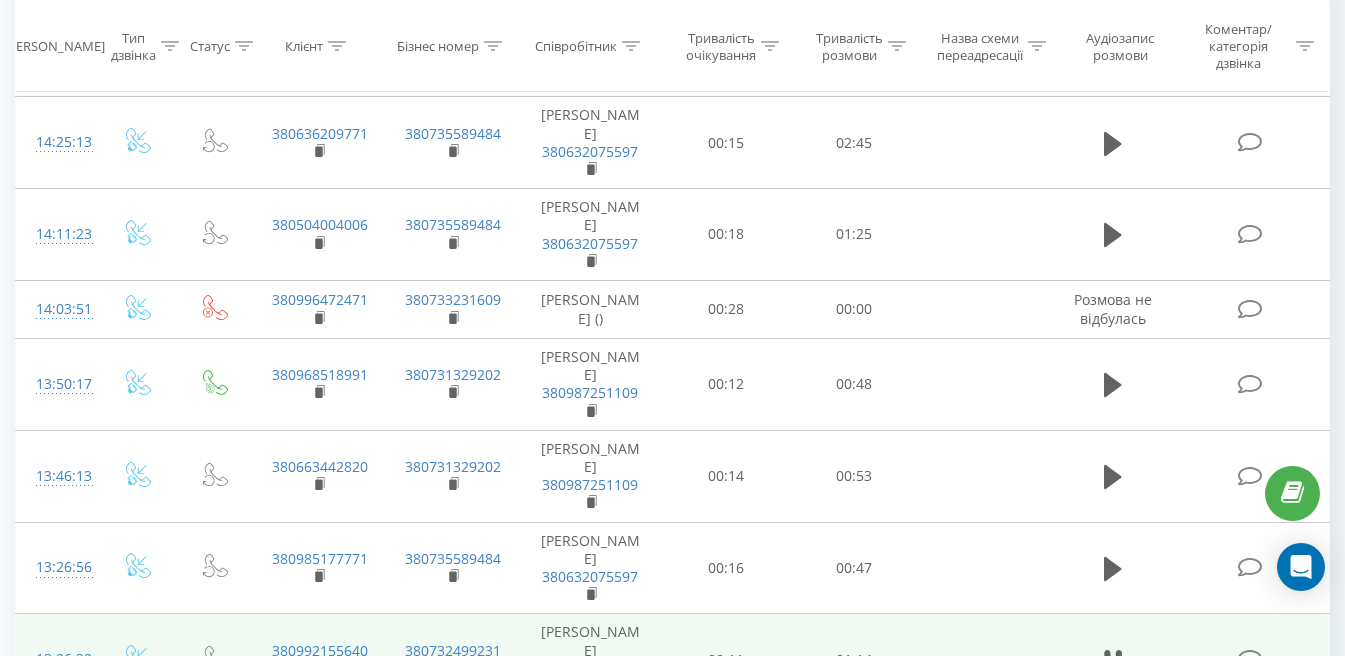 click 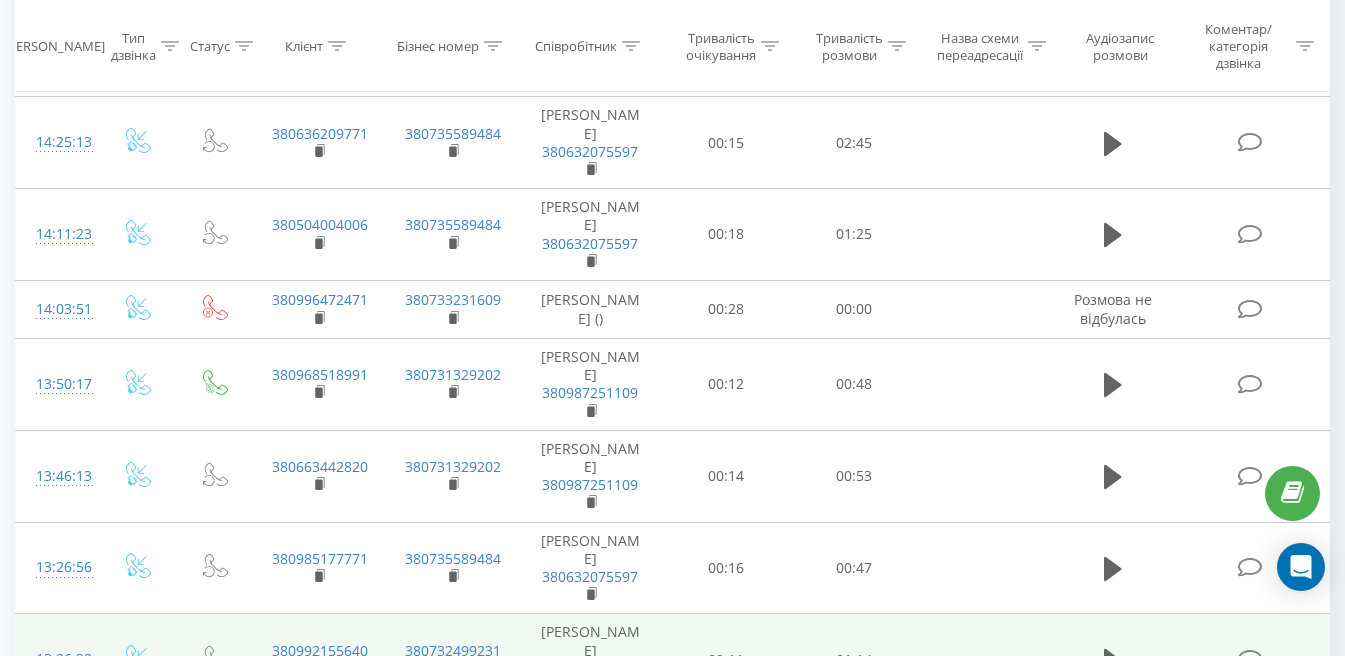 click 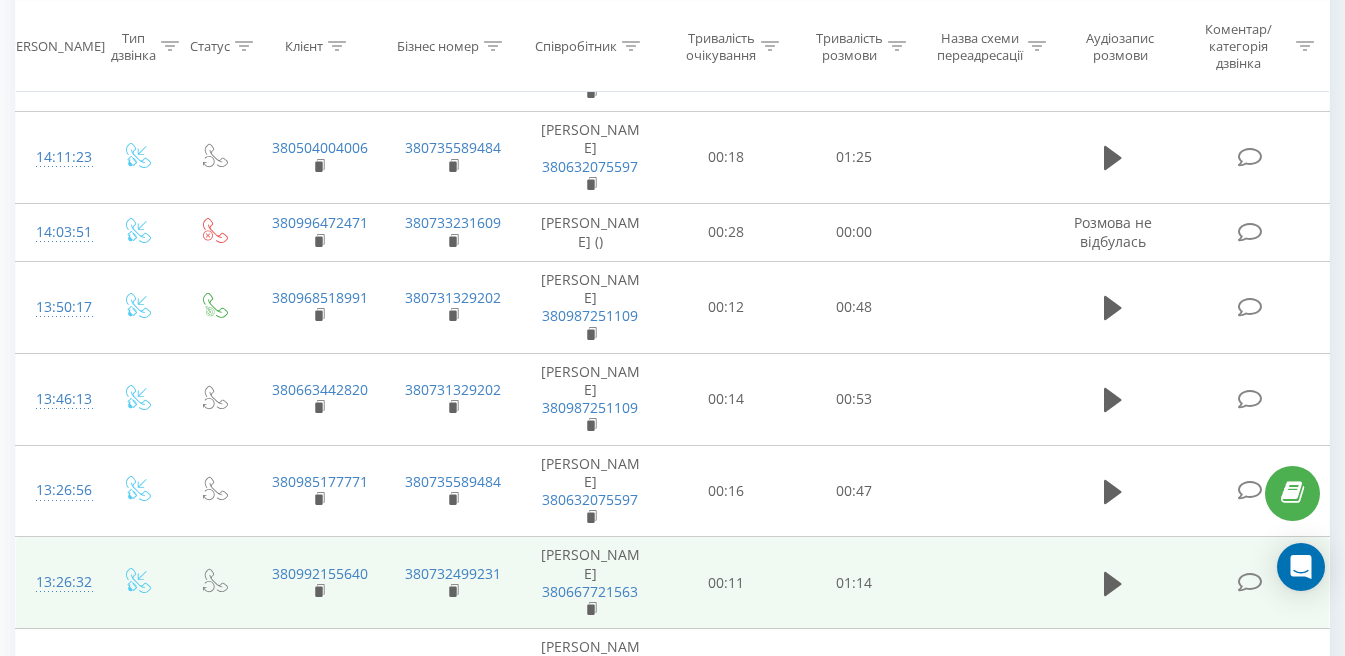 click at bounding box center (1213, 1026) 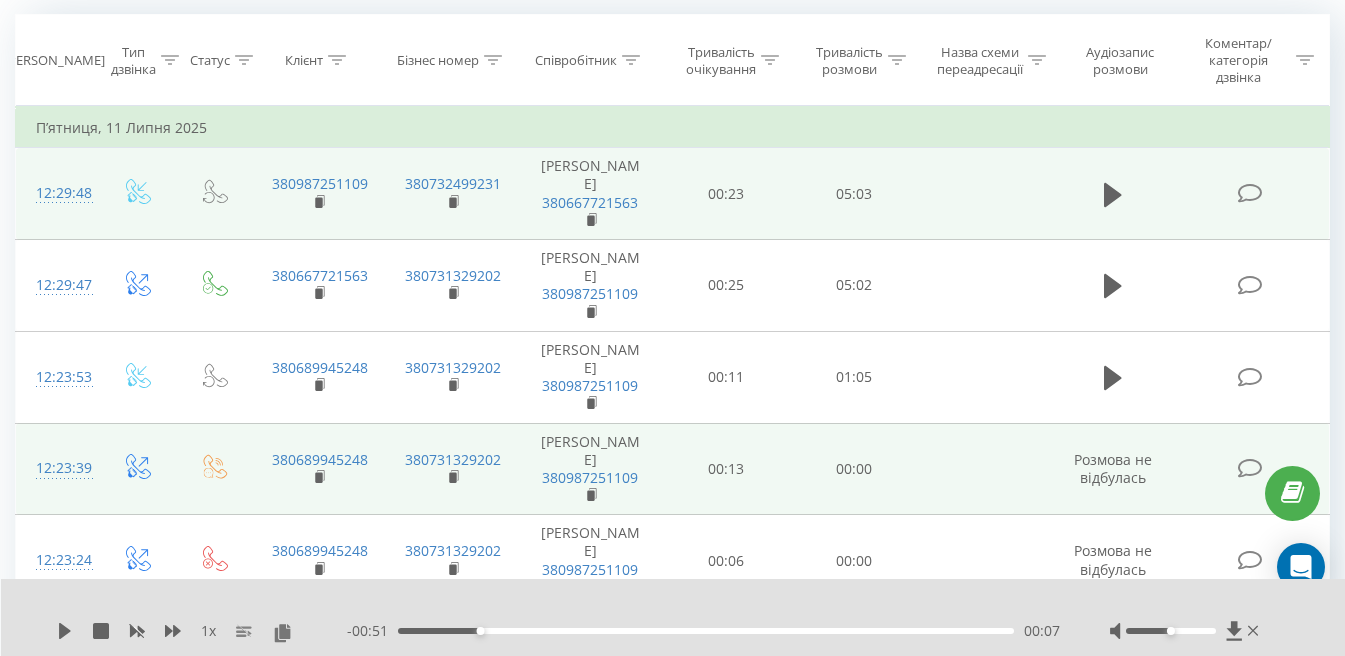 scroll, scrollTop: 132, scrollLeft: 0, axis: vertical 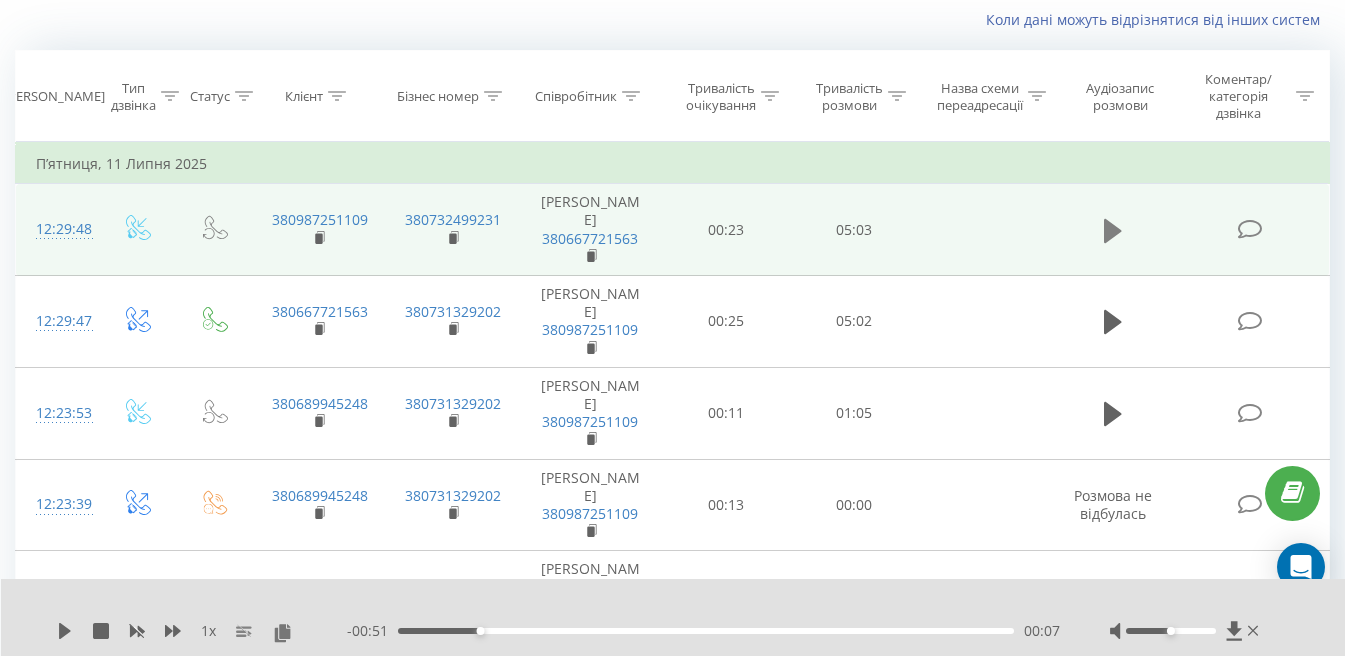 click at bounding box center [1113, 231] 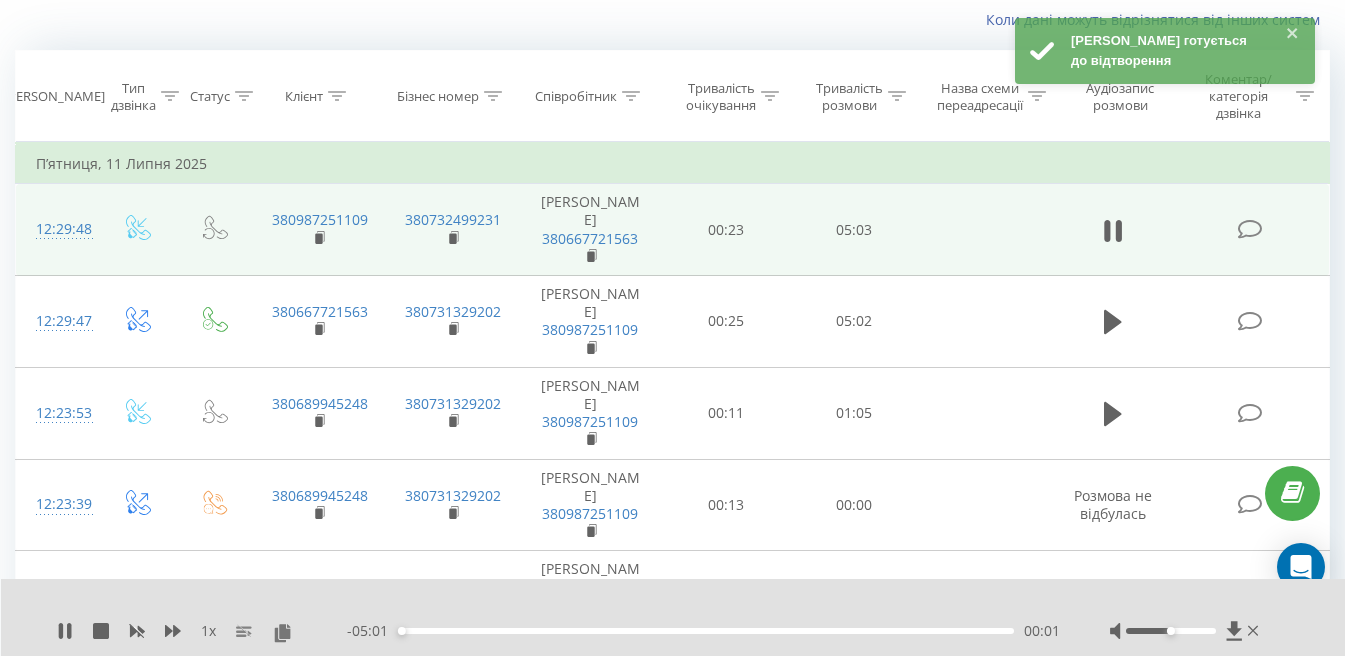 click at bounding box center [1113, 231] 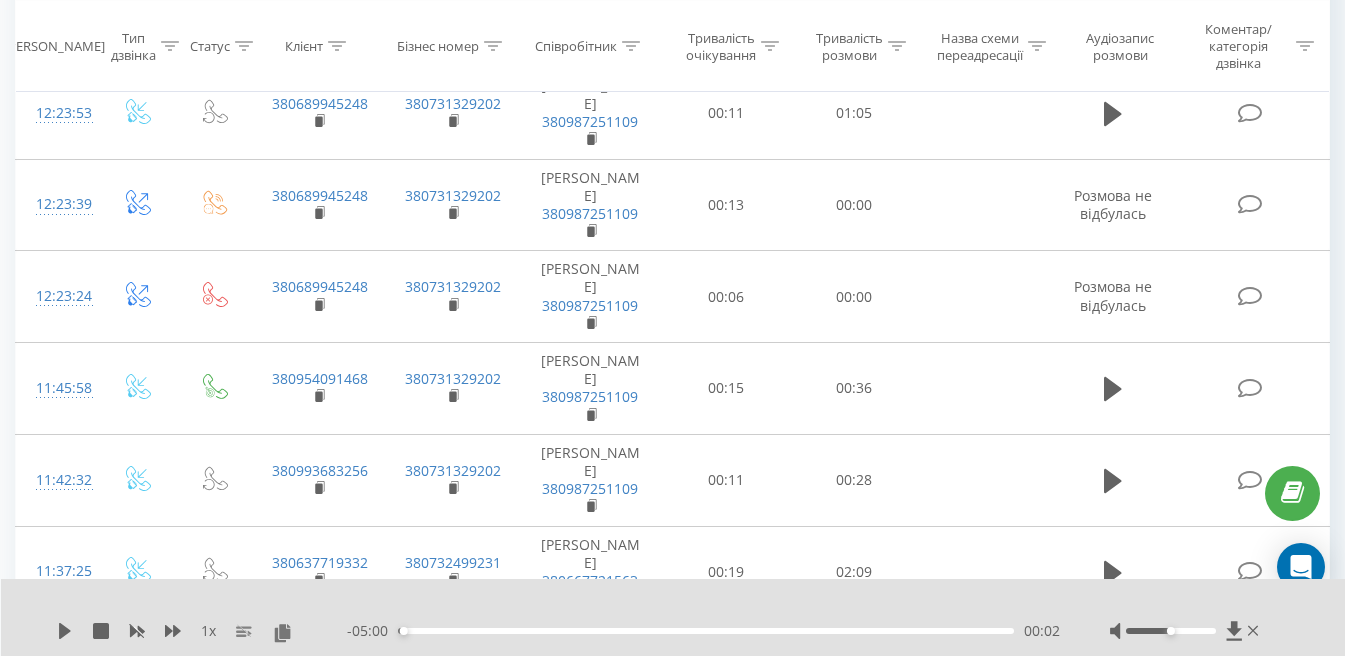 scroll, scrollTop: 532, scrollLeft: 0, axis: vertical 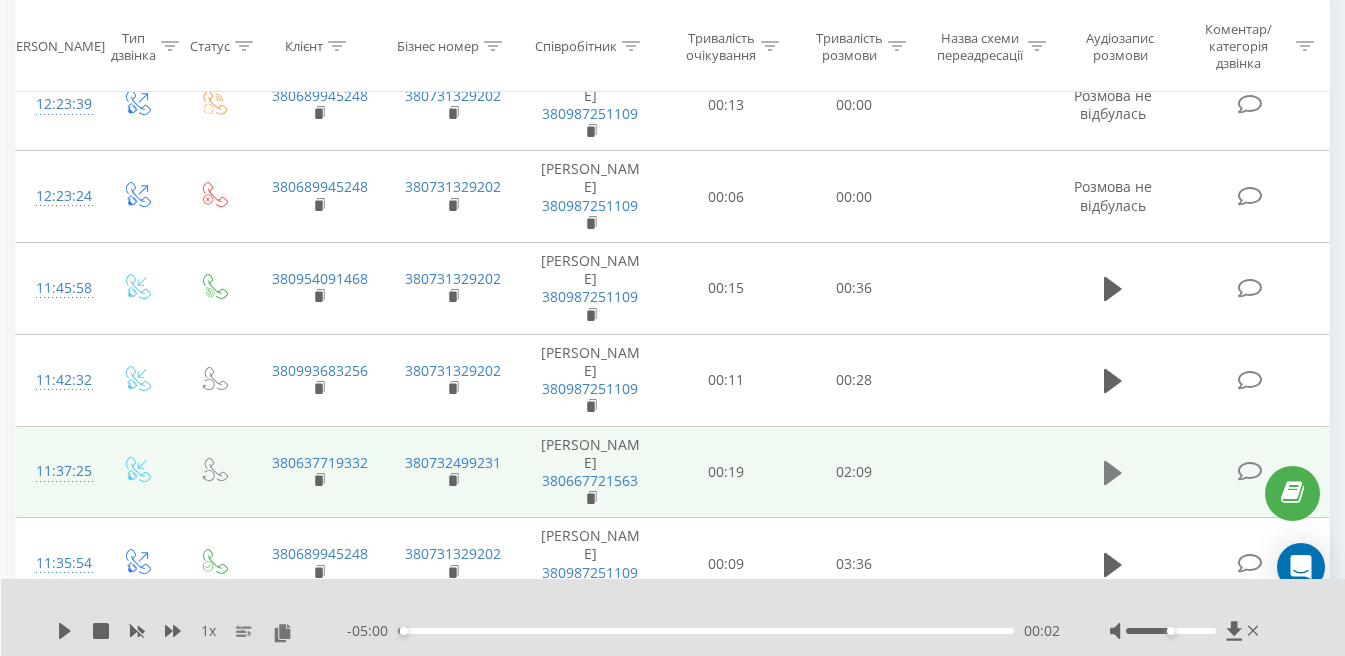 click 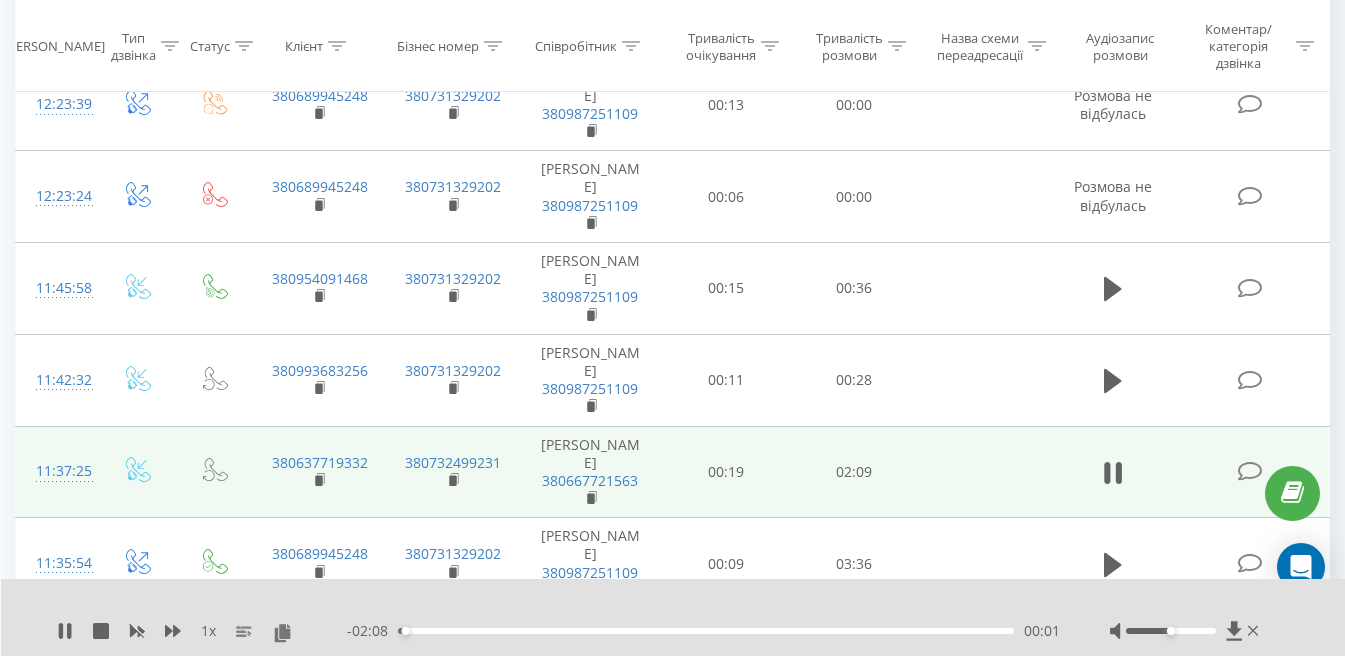 click 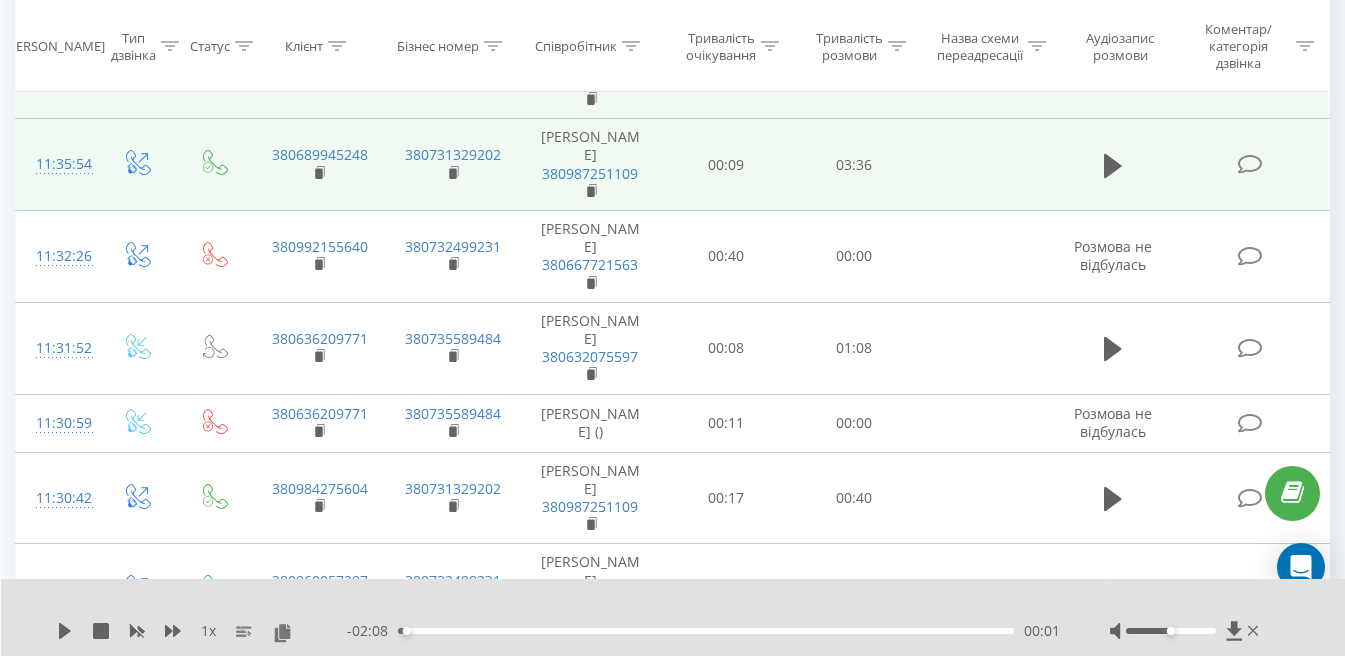 scroll, scrollTop: 932, scrollLeft: 0, axis: vertical 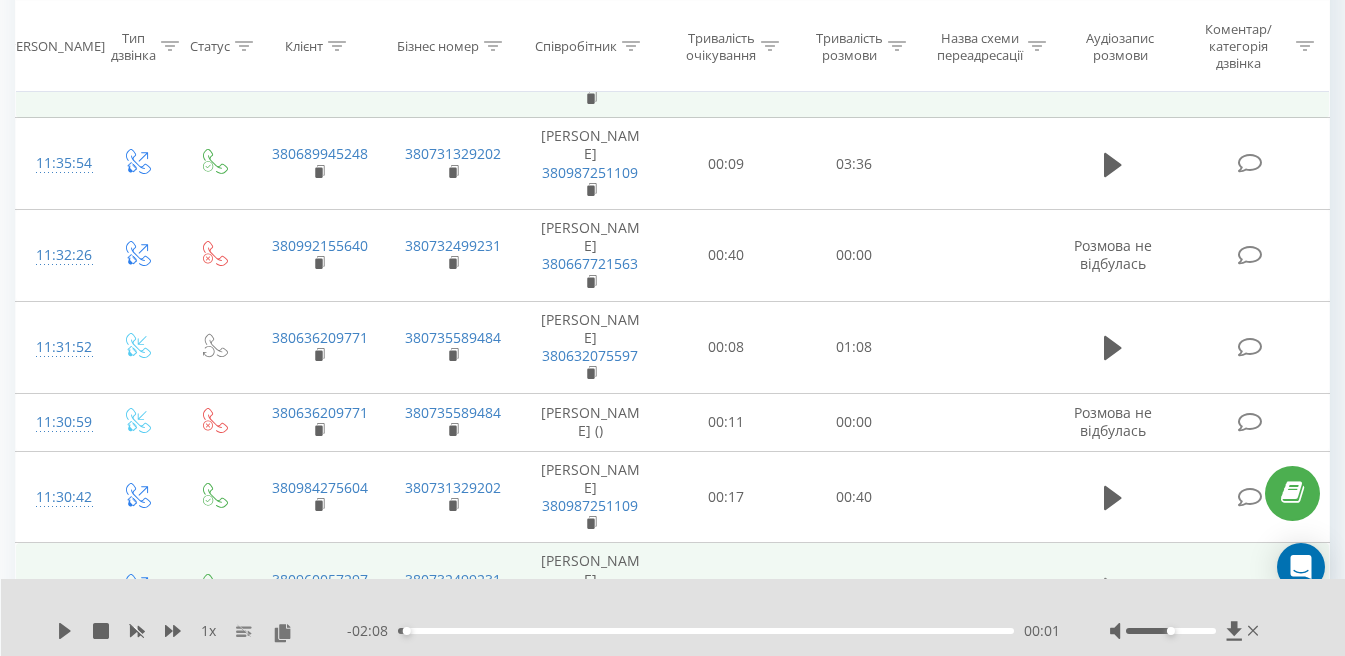 click 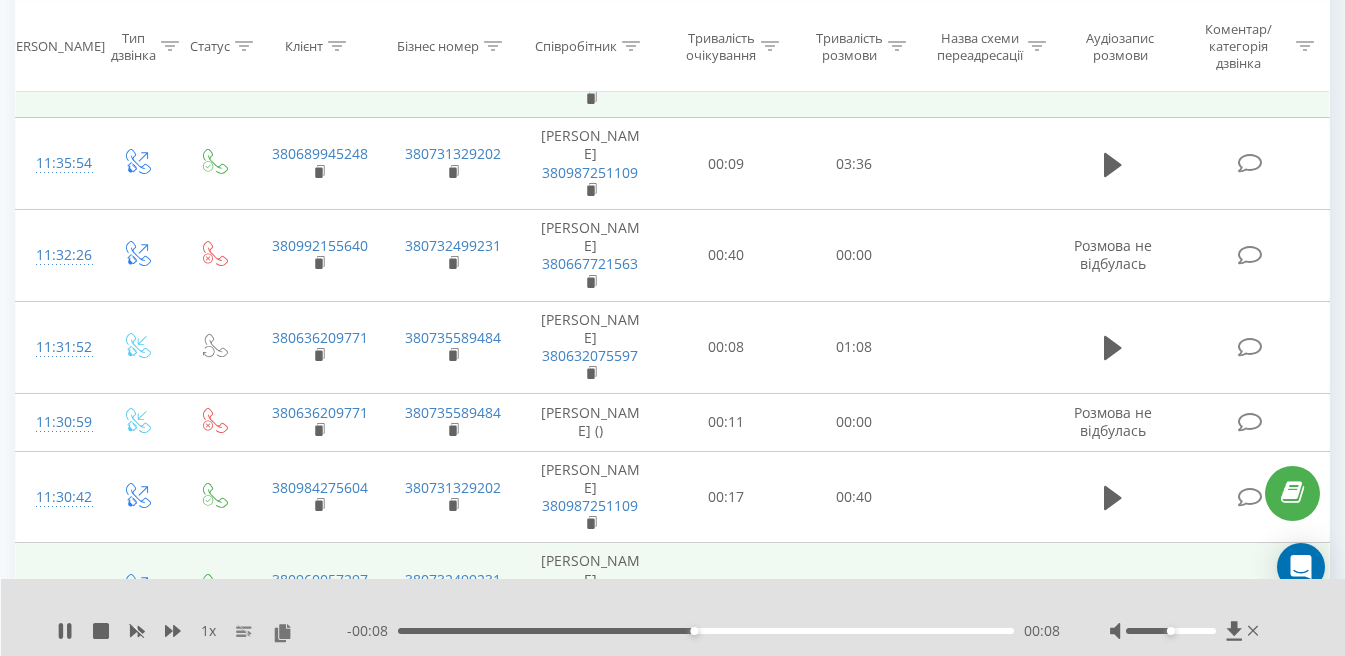 click at bounding box center [1113, 589] 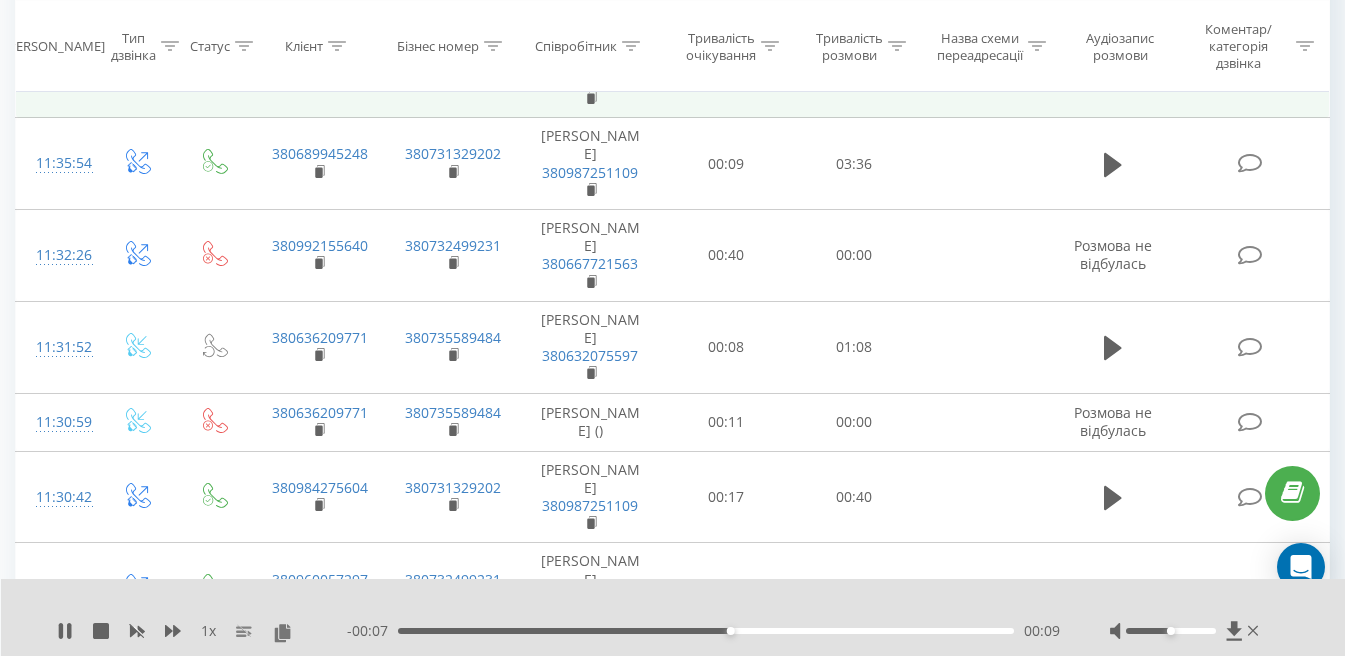 click 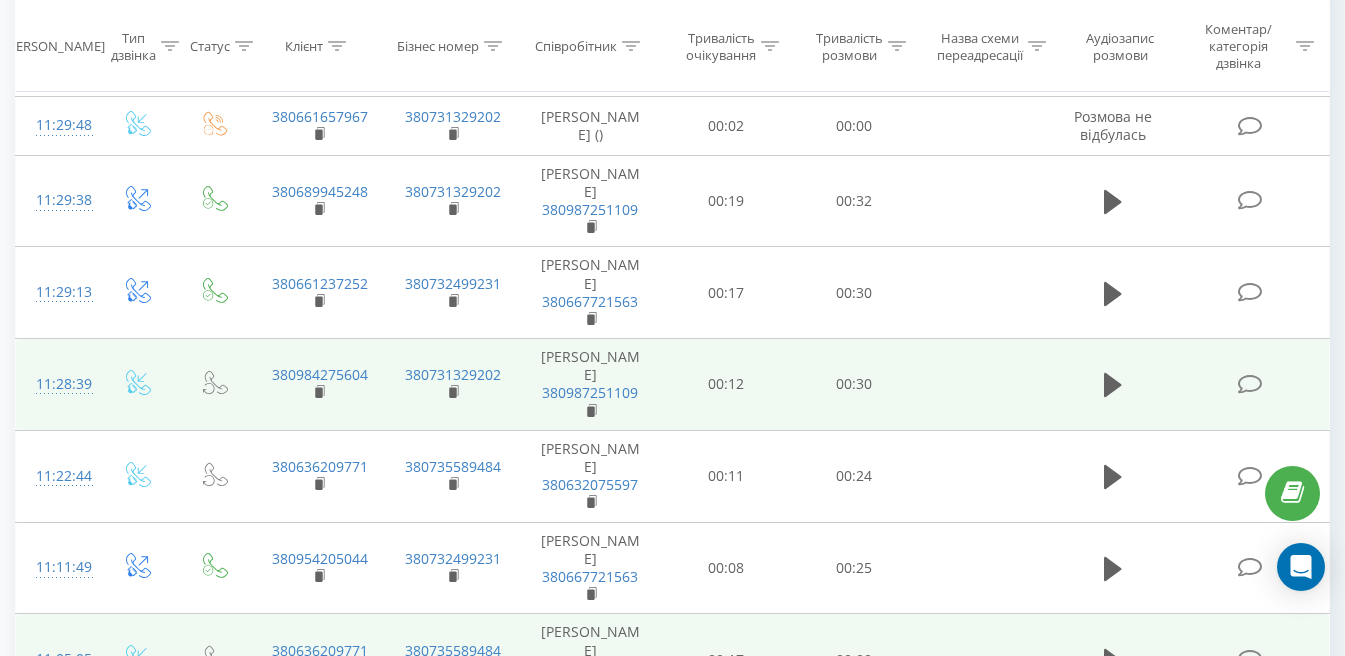 scroll, scrollTop: 1605, scrollLeft: 0, axis: vertical 